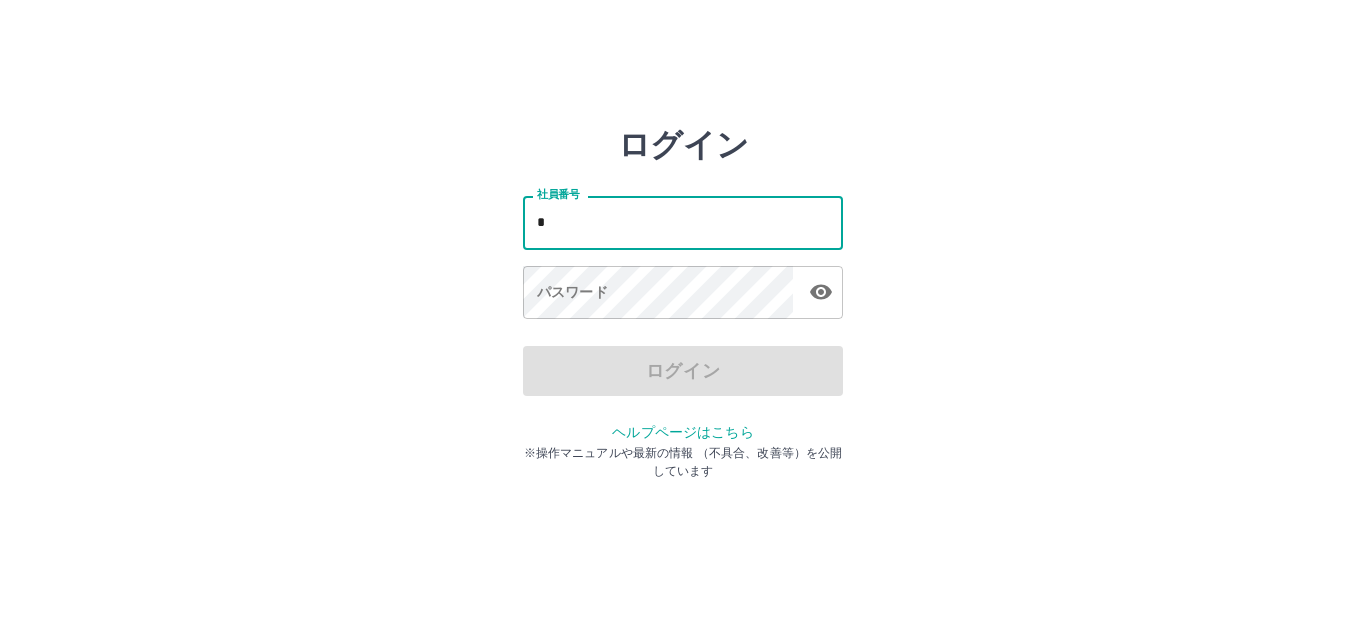 scroll, scrollTop: 0, scrollLeft: 0, axis: both 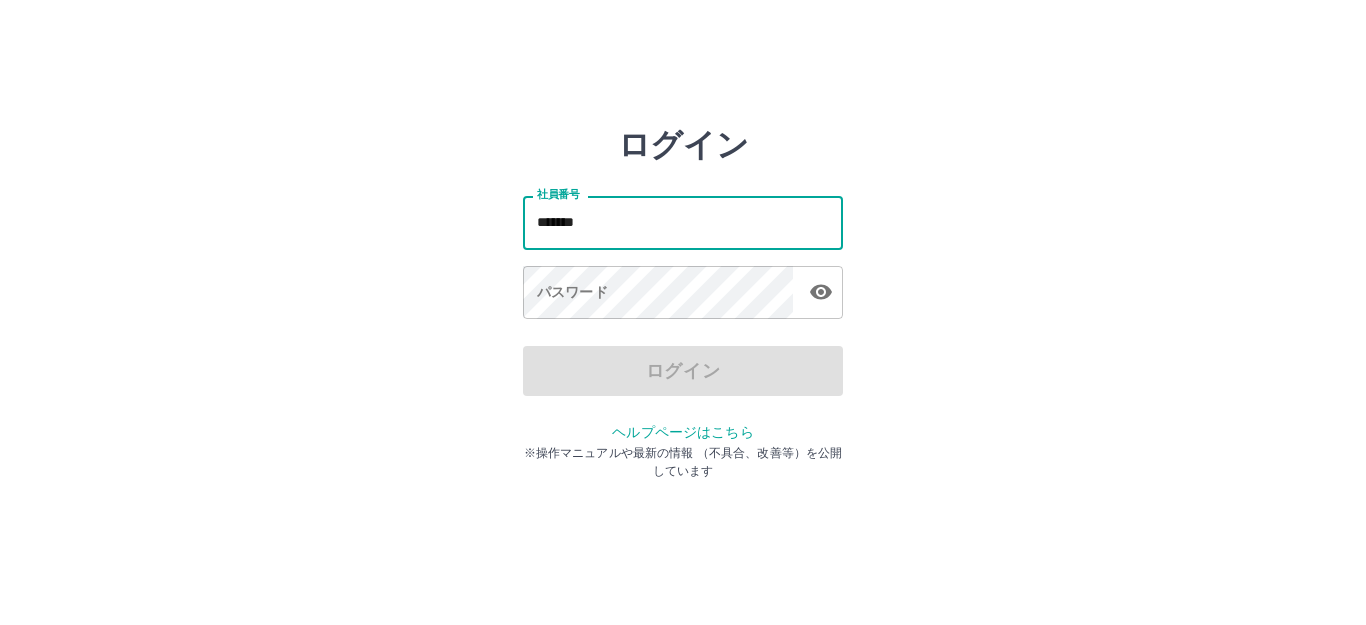 type on "*******" 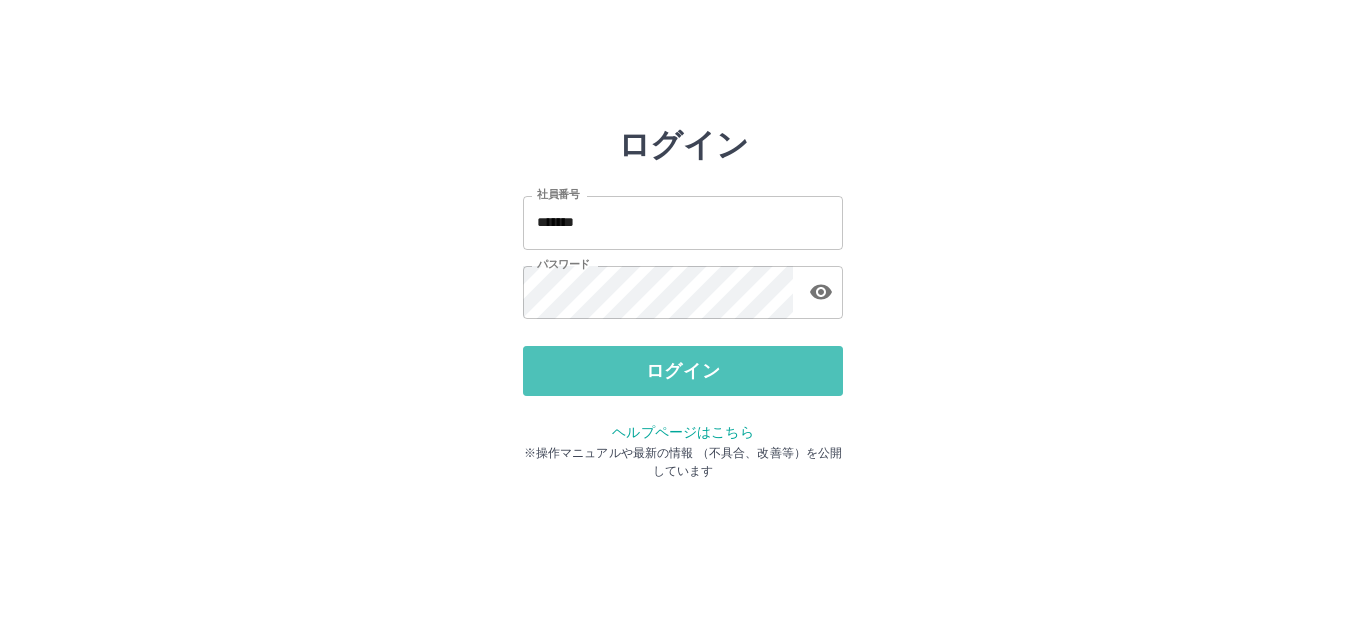 click on "ログイン" at bounding box center [683, 371] 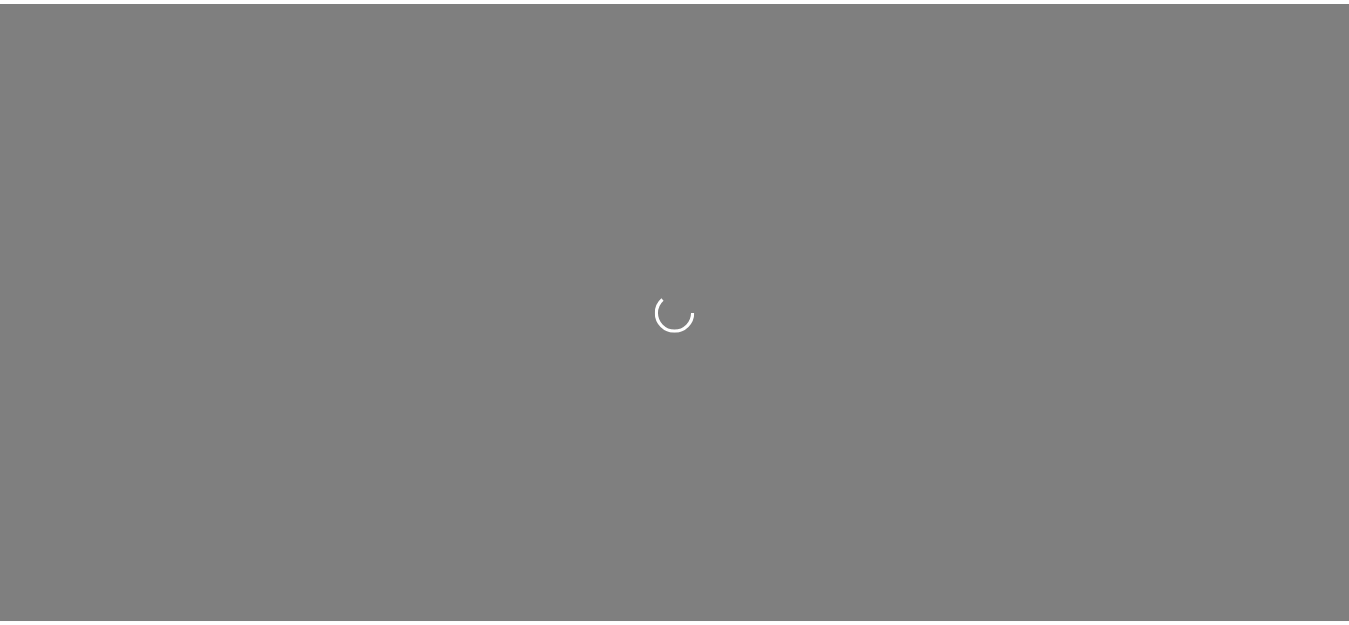 scroll, scrollTop: 0, scrollLeft: 0, axis: both 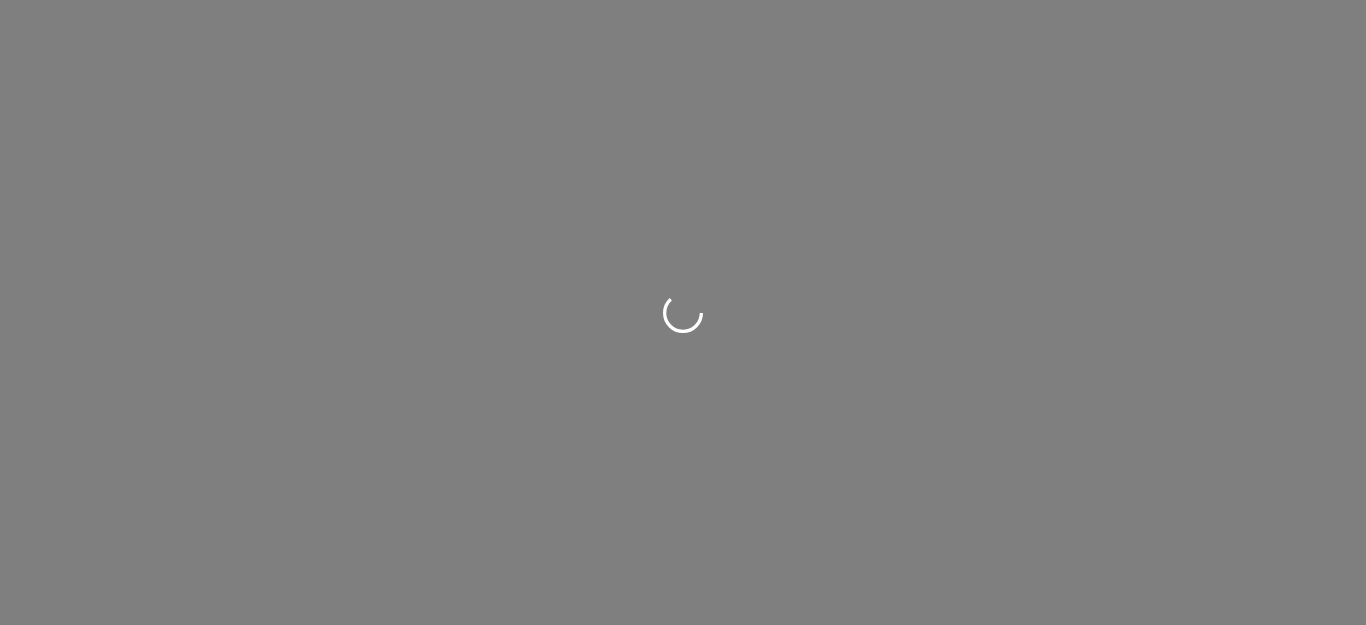 click at bounding box center [683, 312] 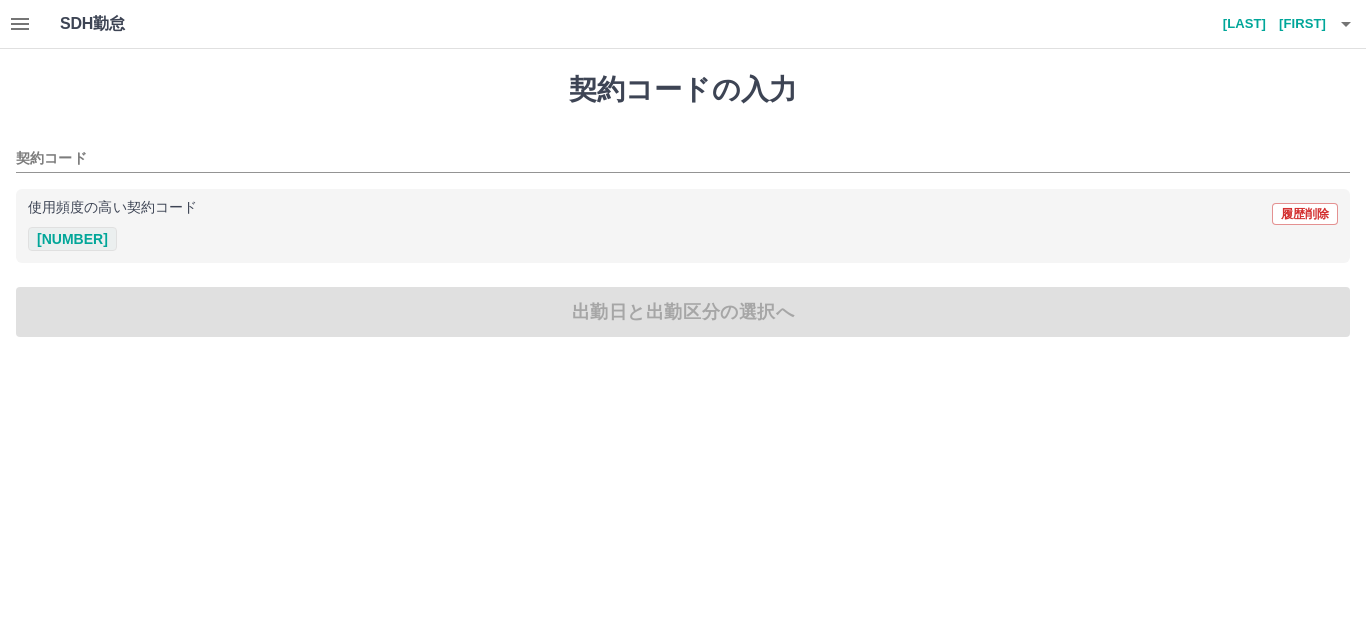 click on "[NUMBER]" at bounding box center [72, 239] 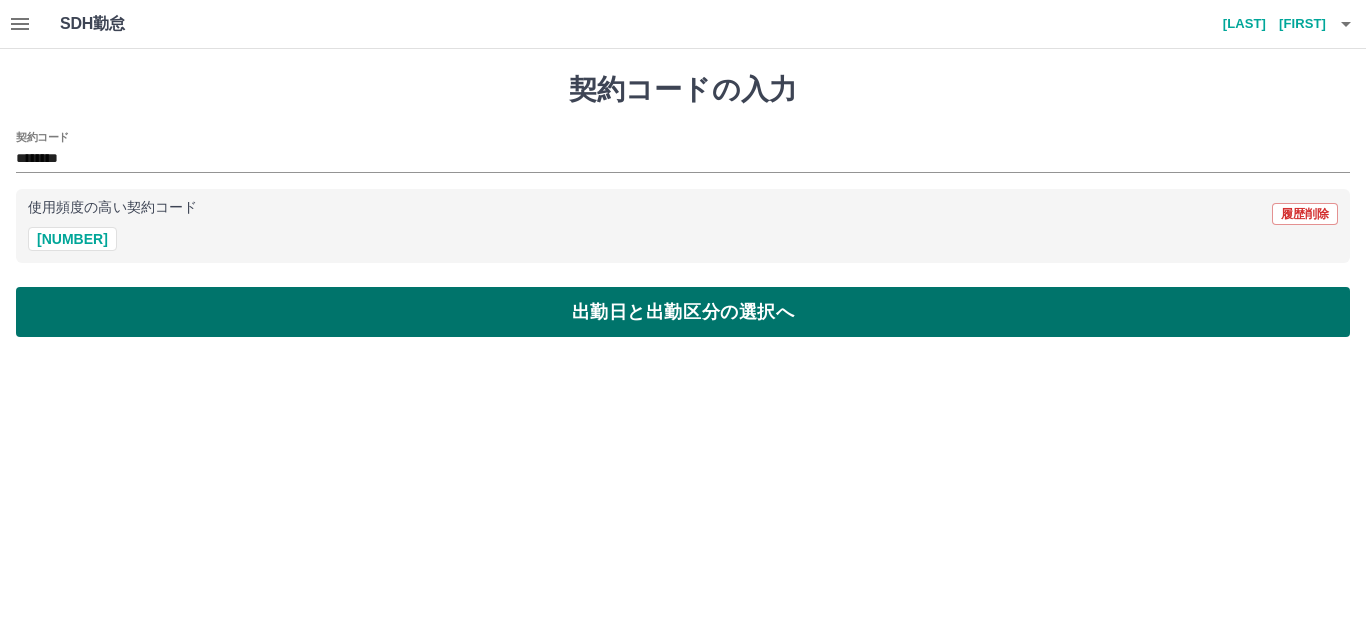 click on "出勤日と出勤区分の選択へ" at bounding box center (683, 312) 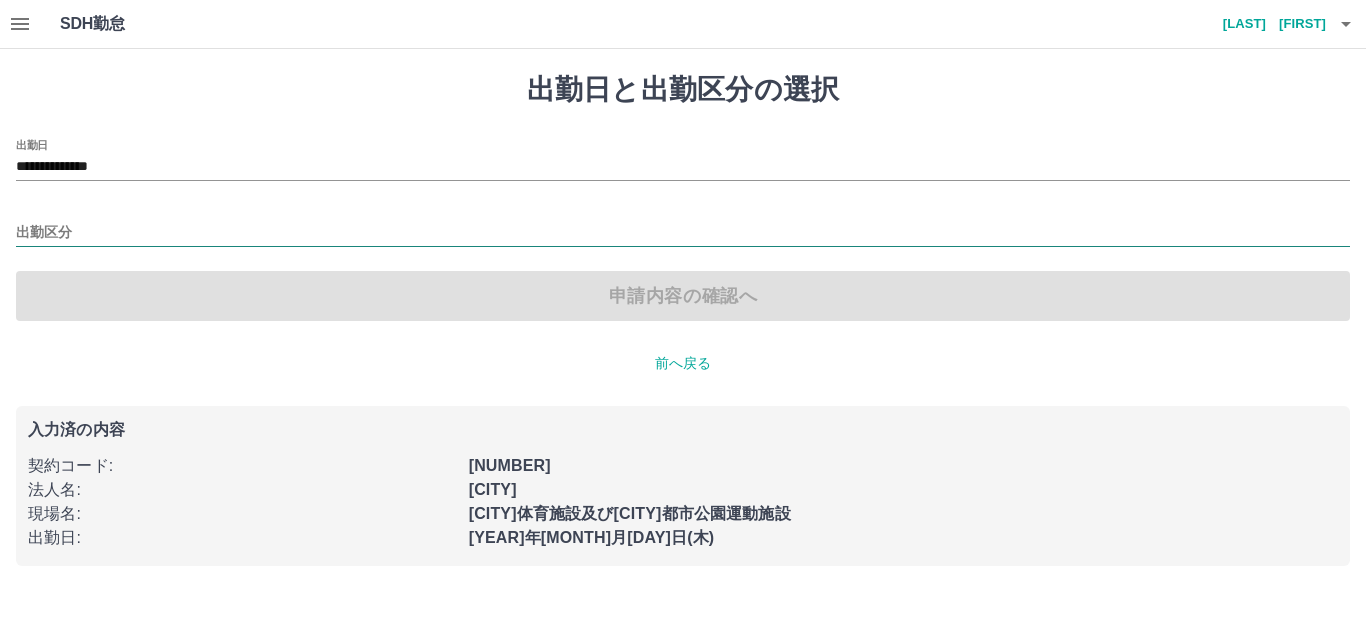 click on "出勤区分" at bounding box center (683, 233) 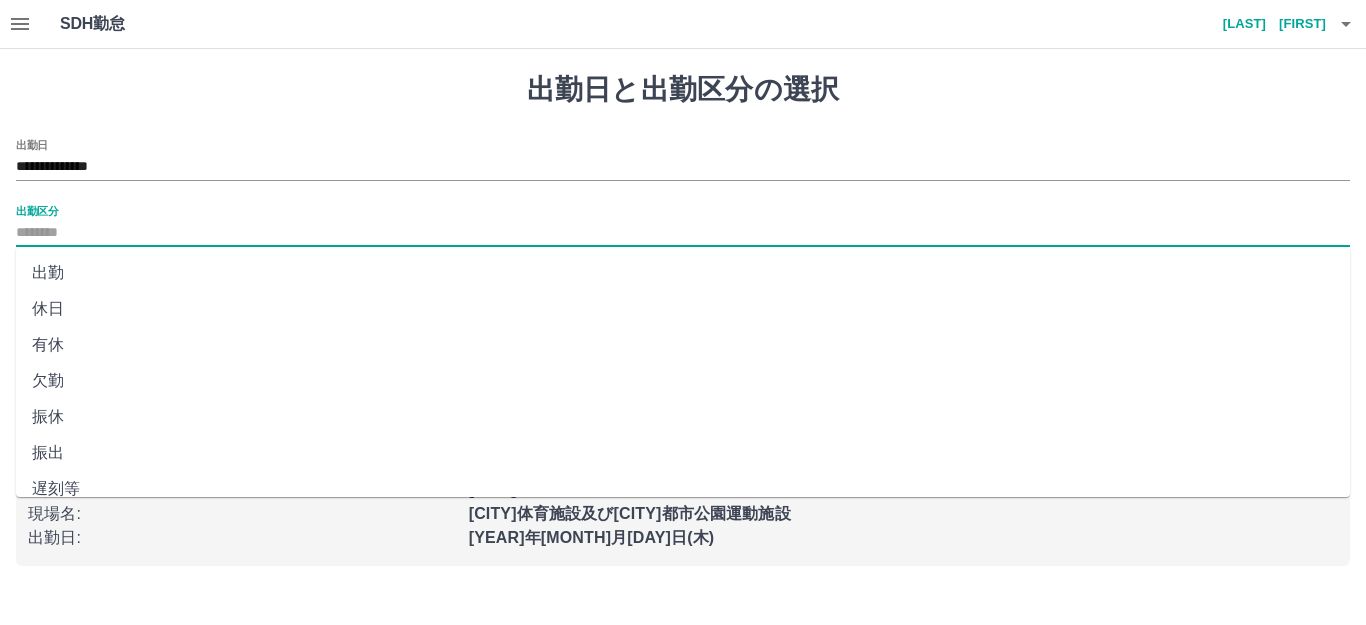 click on "出勤" at bounding box center (683, 273) 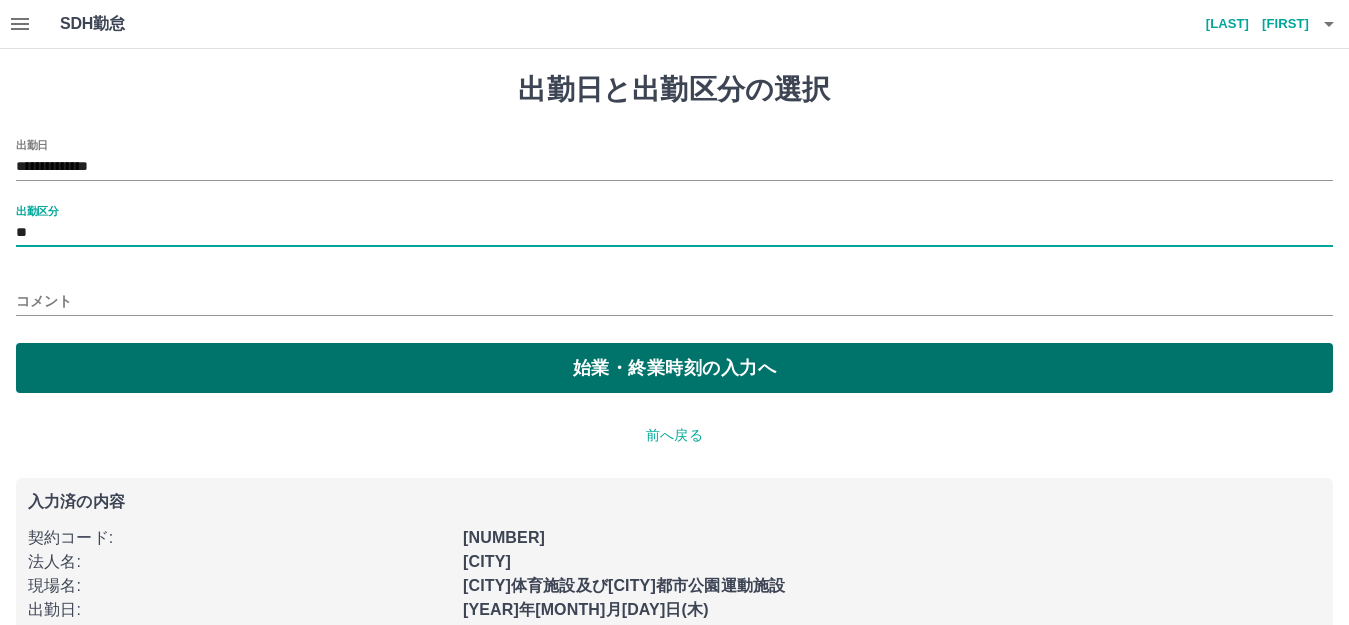 click on "始業・終業時刻の入力へ" at bounding box center [674, 368] 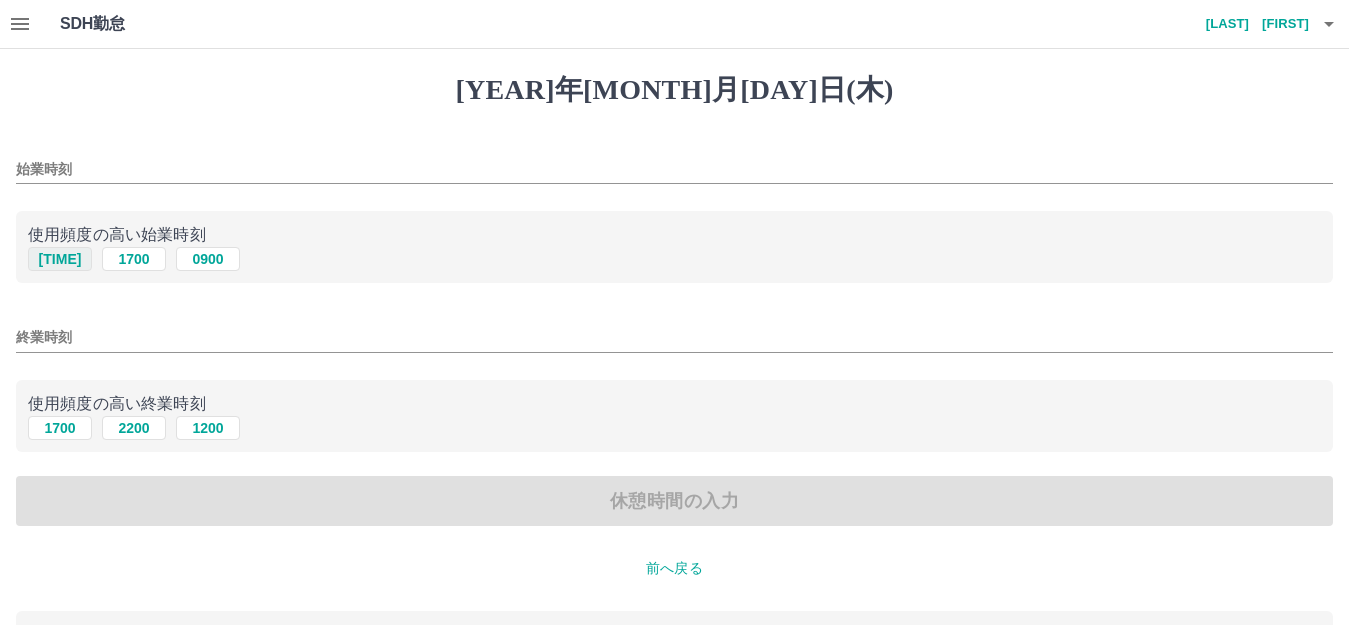 click on "[TIME]" at bounding box center [60, 259] 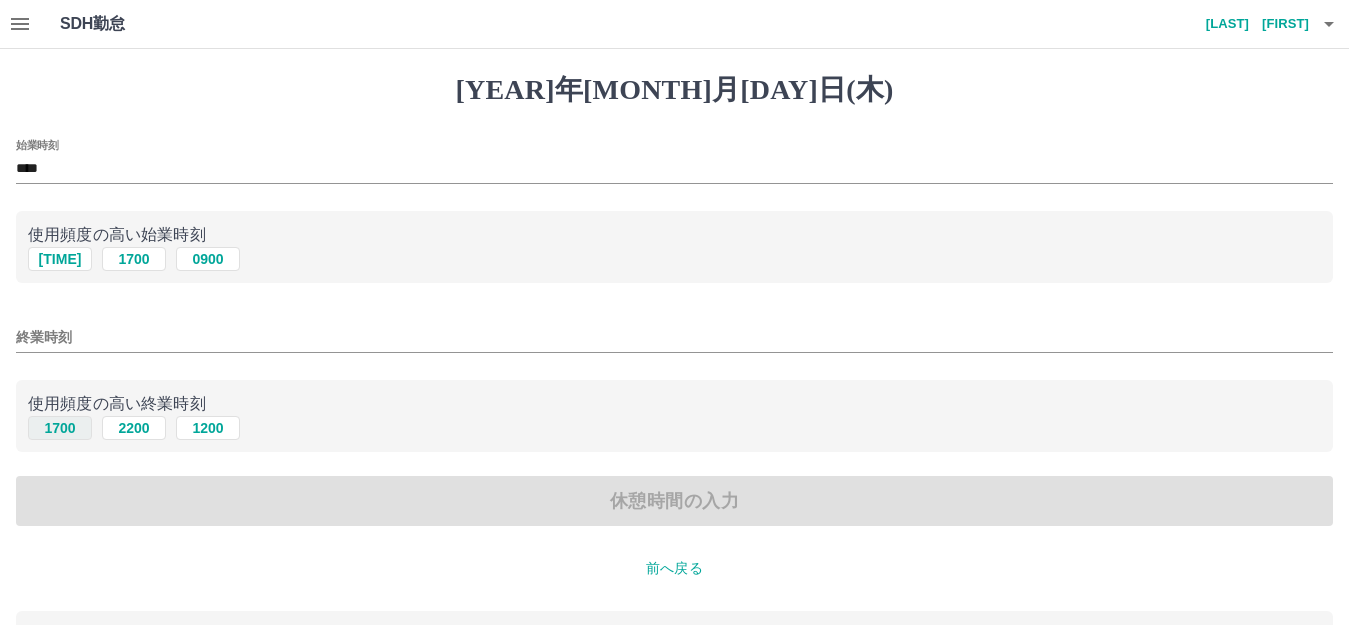 click on "1700" at bounding box center (60, 259) 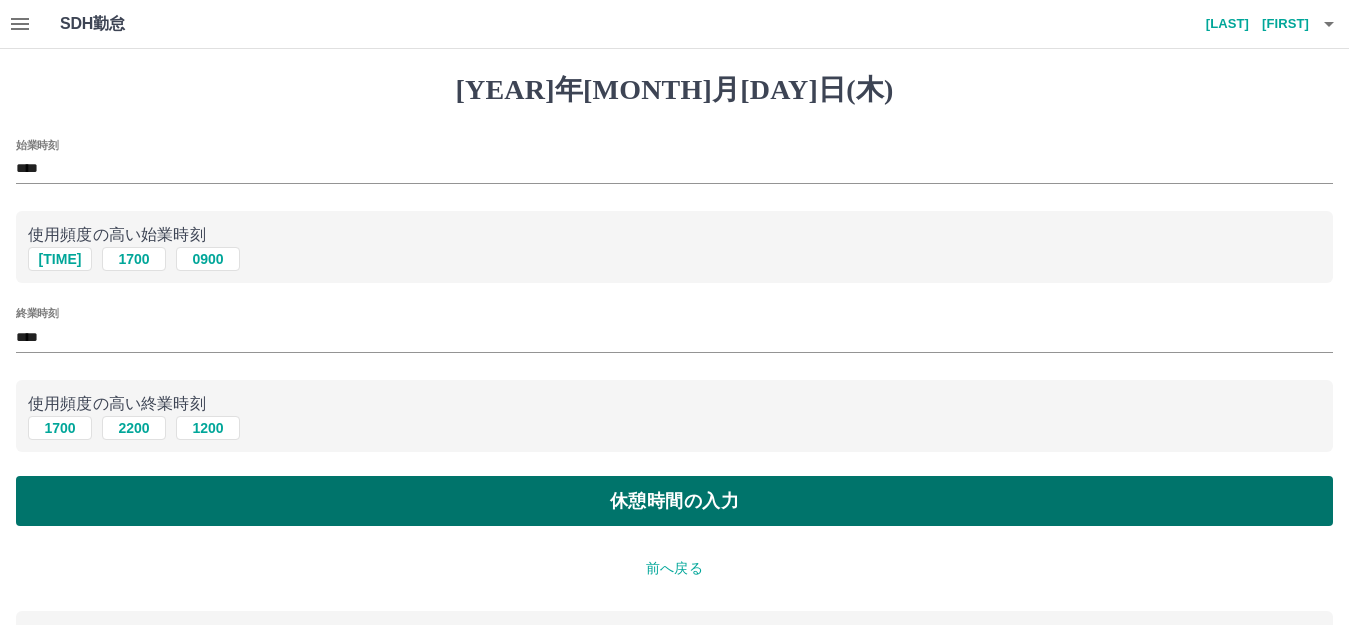 click on "休憩時間の入力" at bounding box center [674, 501] 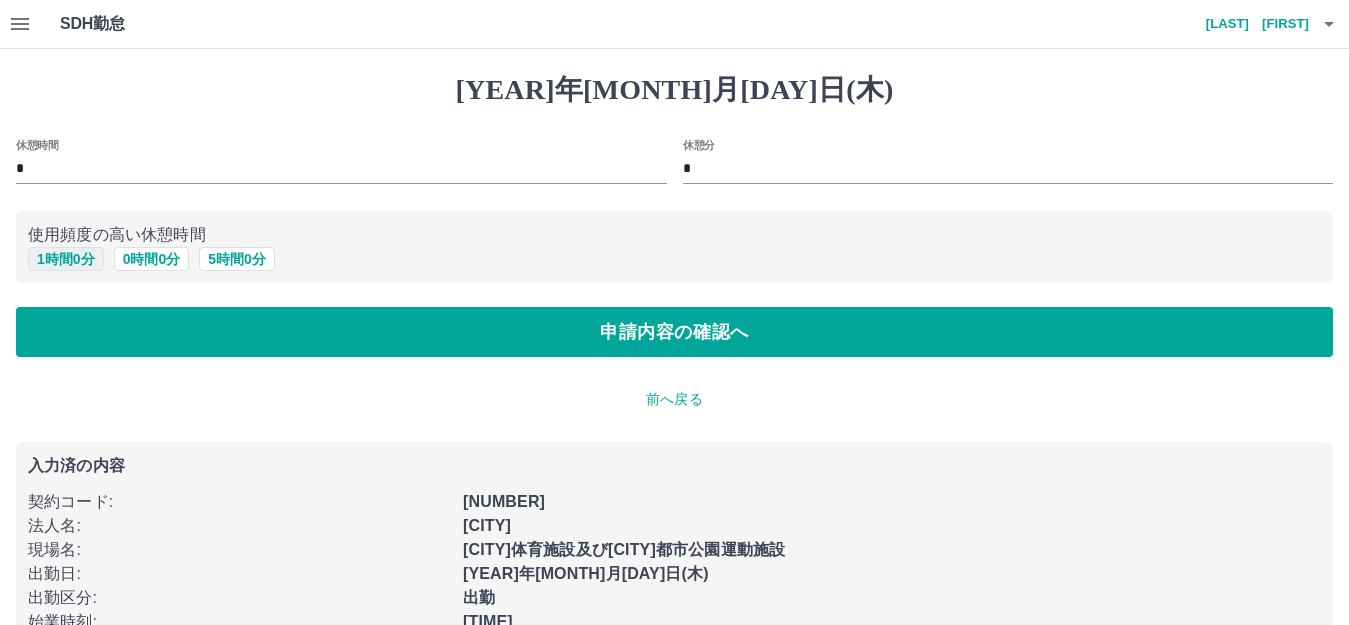 click on "1 時間 0 分" at bounding box center [66, 259] 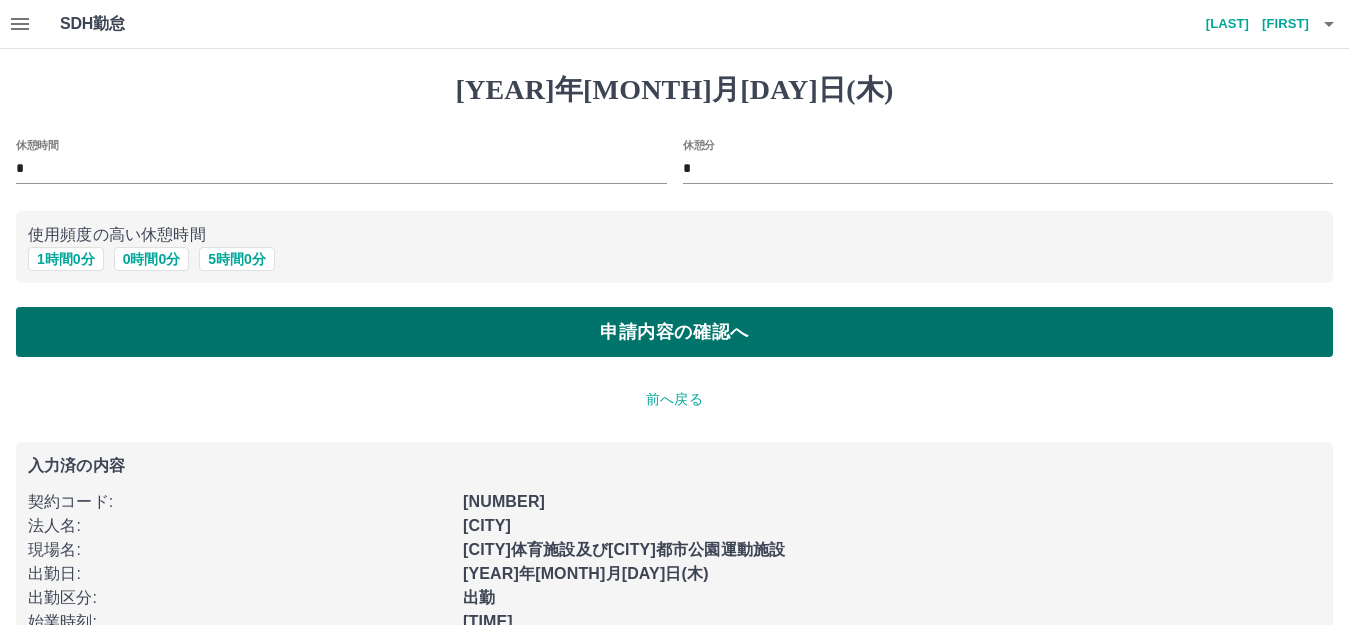 click on "申請内容の確認へ" at bounding box center [674, 332] 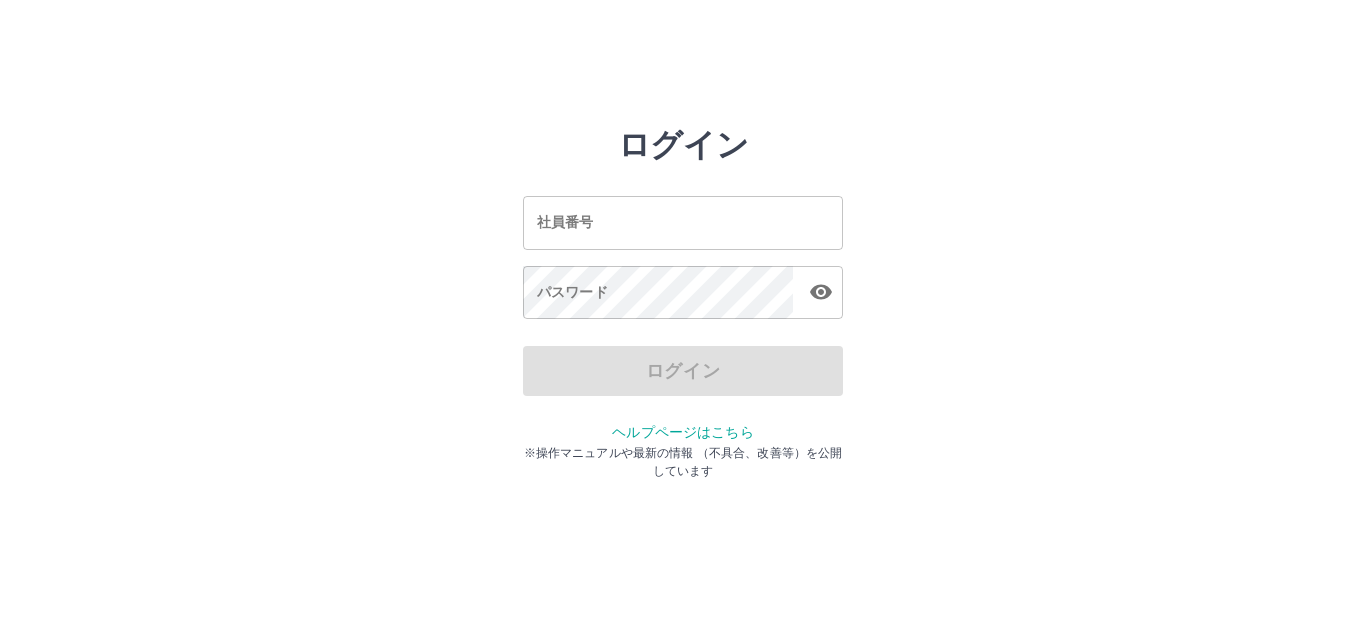 scroll, scrollTop: 0, scrollLeft: 0, axis: both 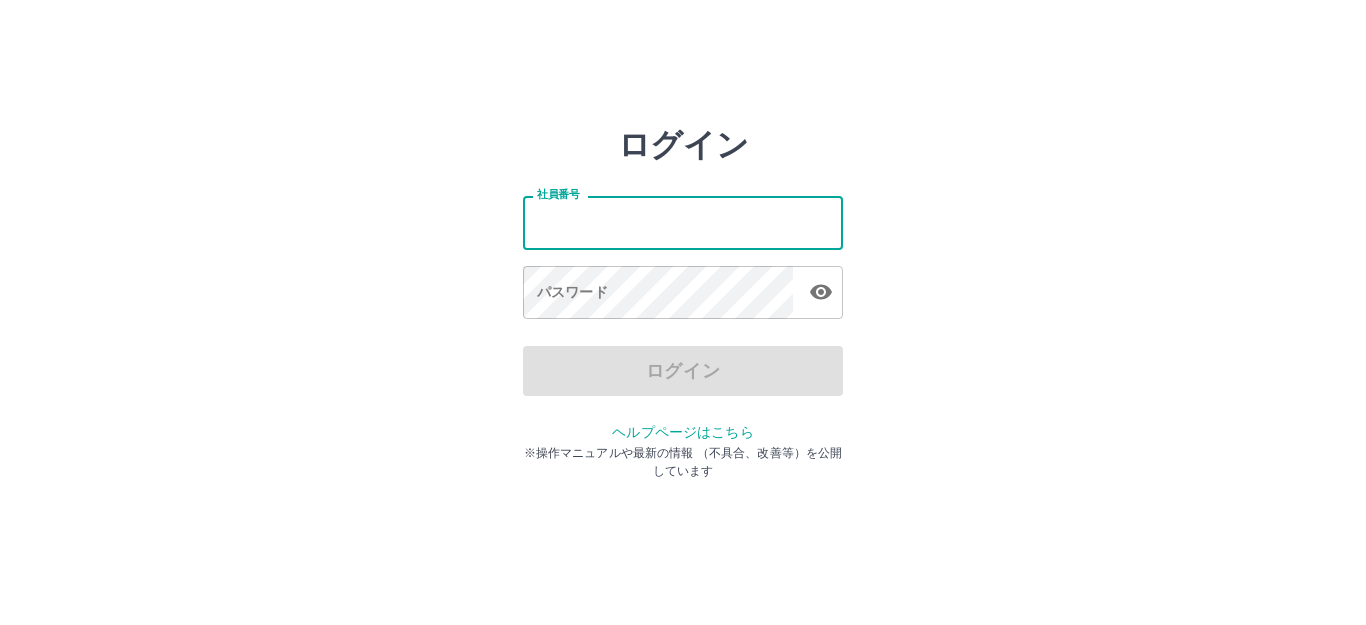 click on "社員番号" at bounding box center (683, 222) 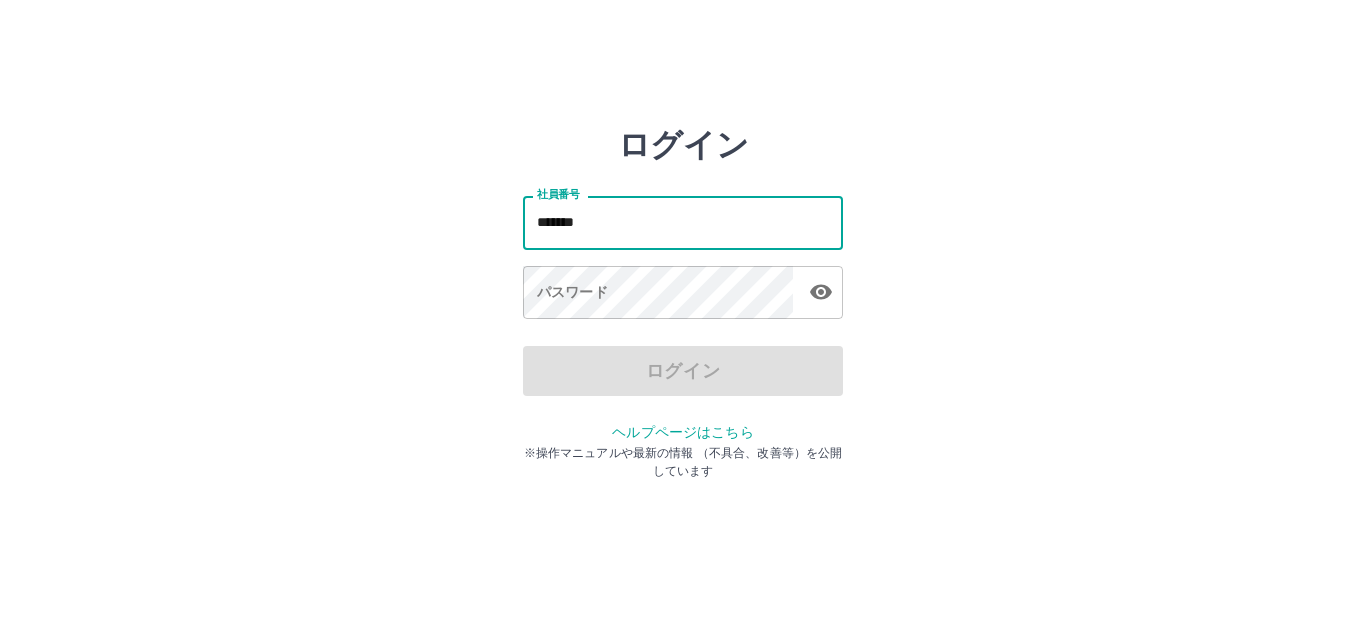 type on "*******" 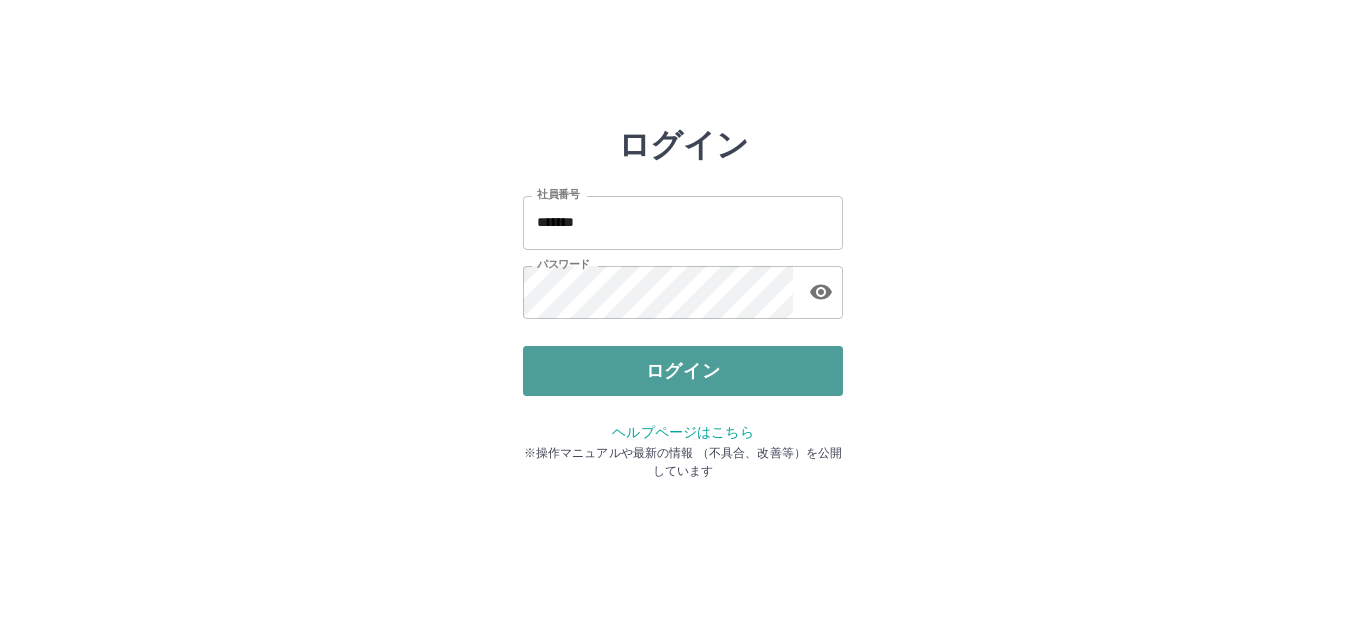 click on "ログイン" at bounding box center (683, 371) 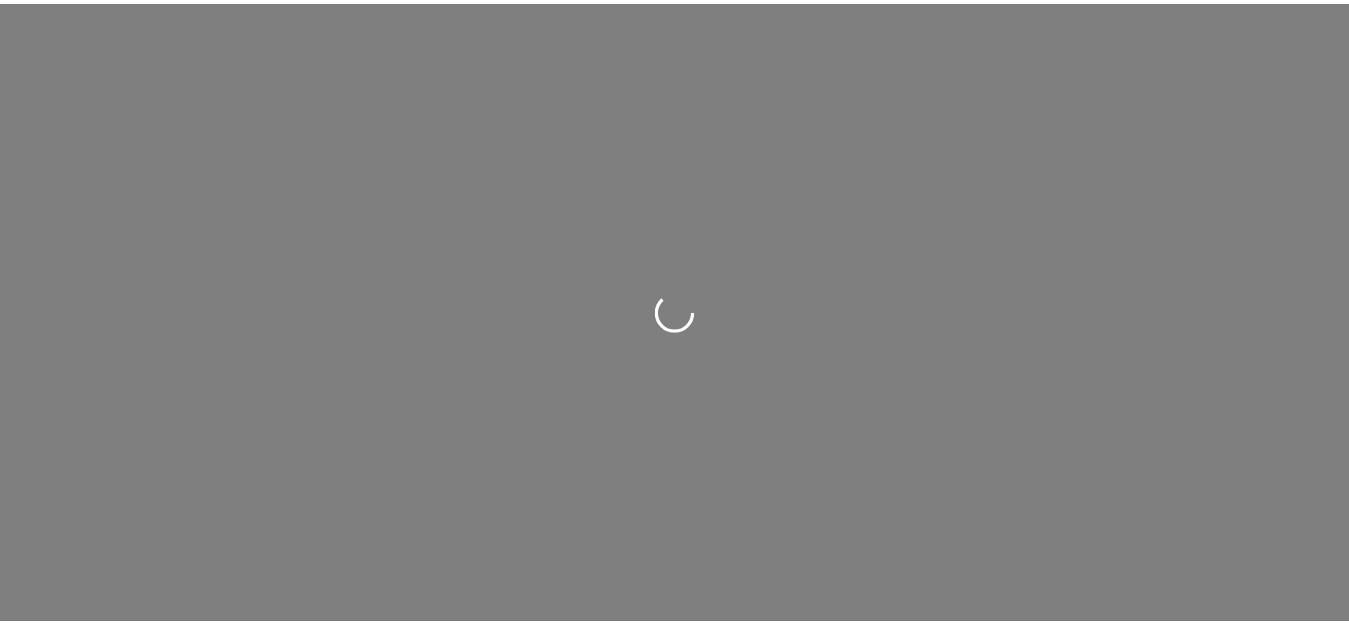 scroll, scrollTop: 0, scrollLeft: 0, axis: both 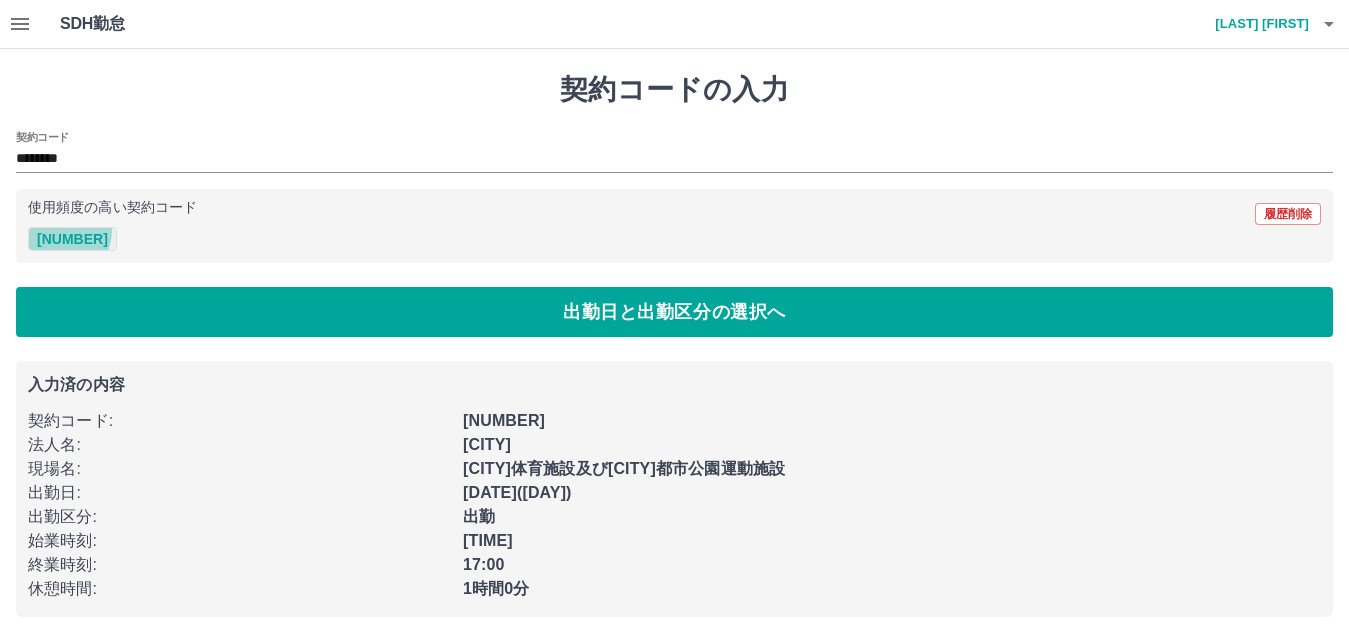 click on "[NUMBER]" at bounding box center [72, 239] 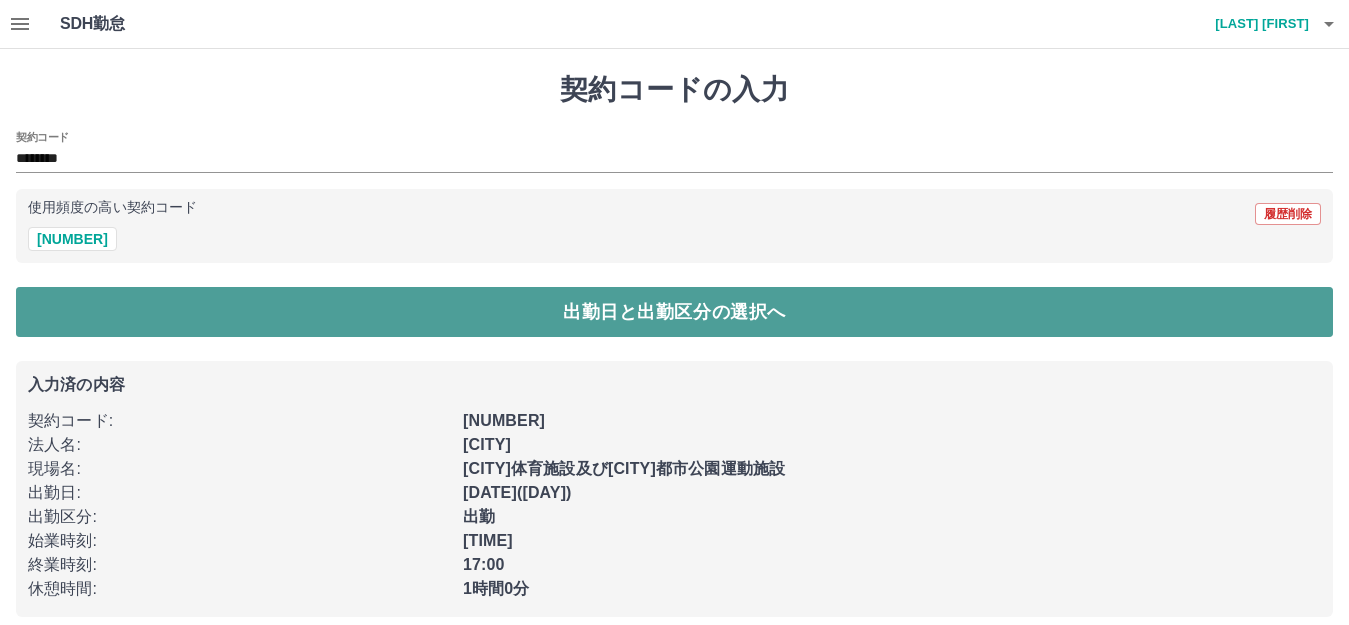 click on "出勤日と出勤区分の選択へ" at bounding box center (674, 312) 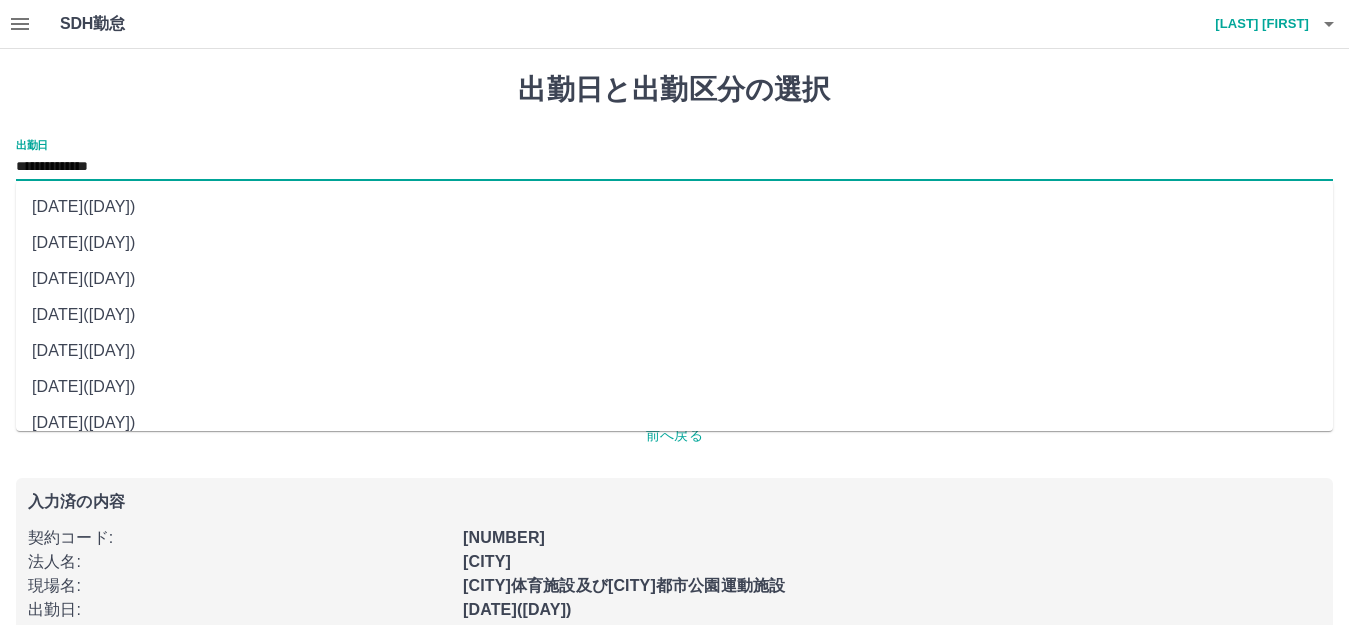 click on "**********" at bounding box center [674, 167] 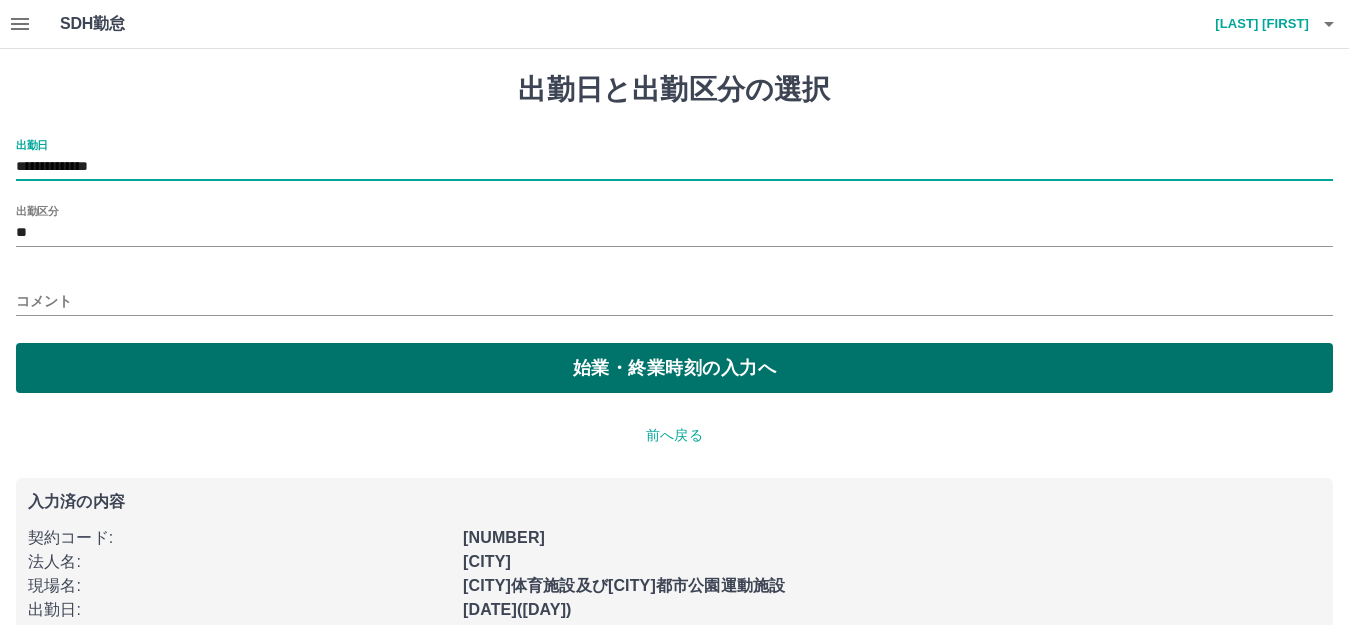 click on "始業・終業時刻の入力へ" at bounding box center [674, 368] 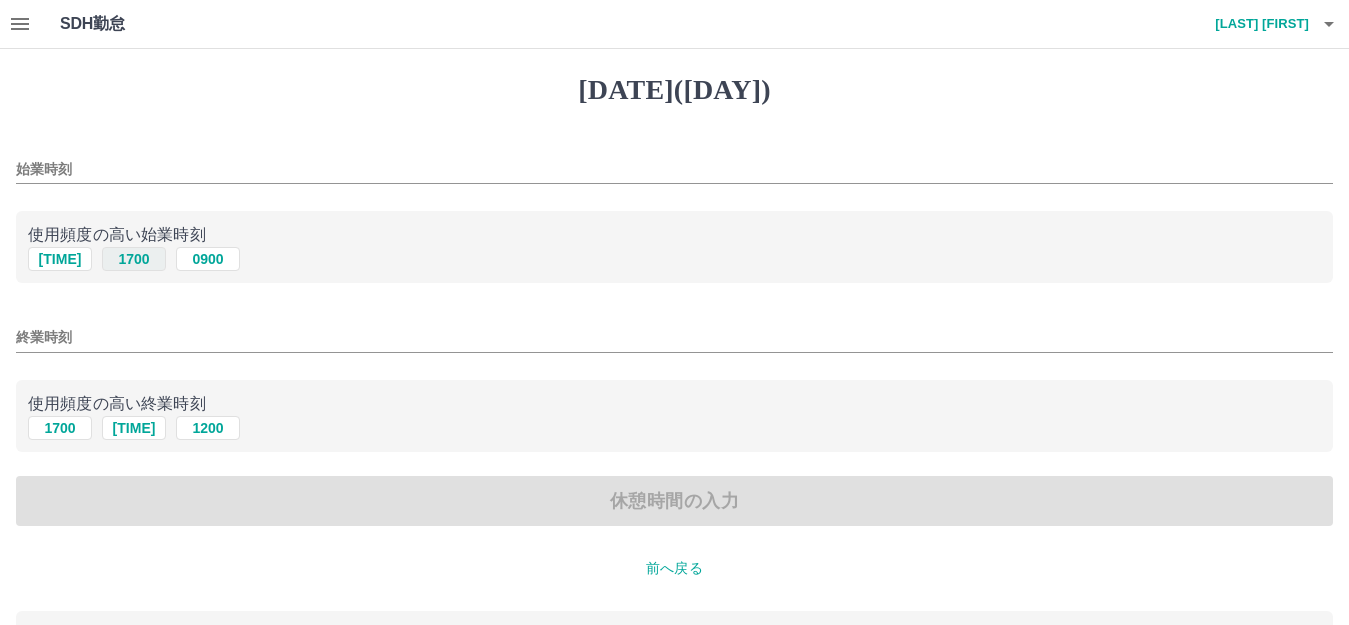 click on "1700" at bounding box center [134, 259] 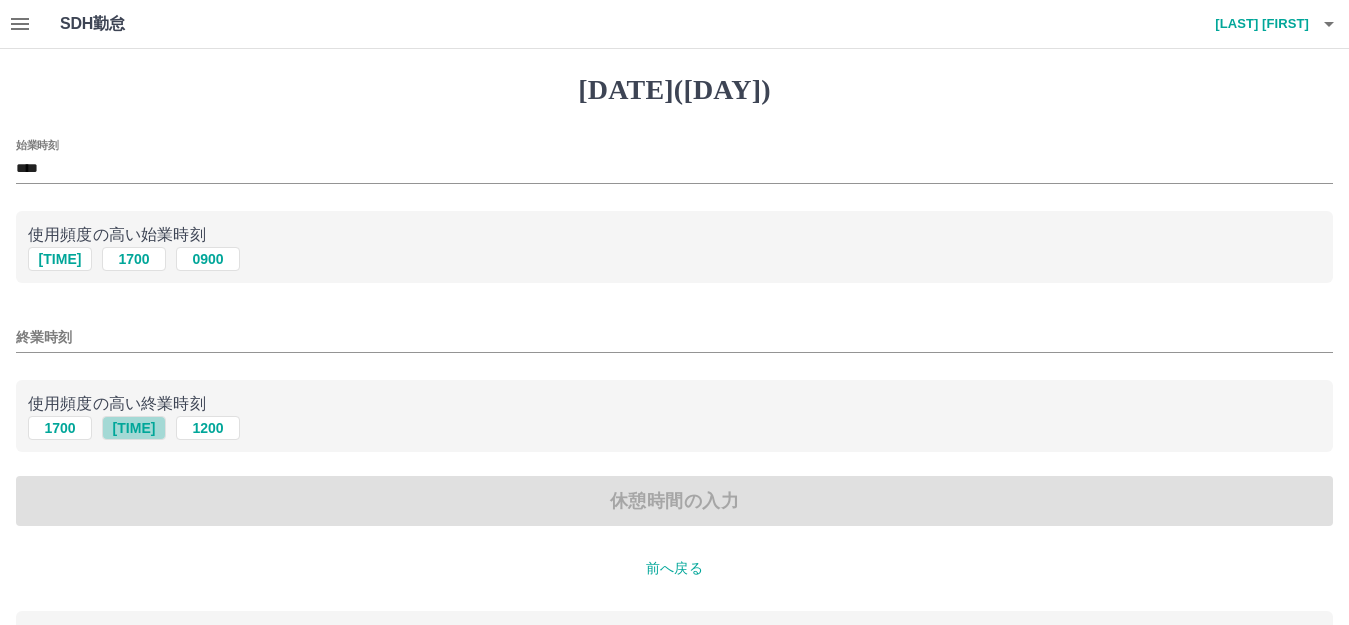 click on "[TIME]" at bounding box center [134, 259] 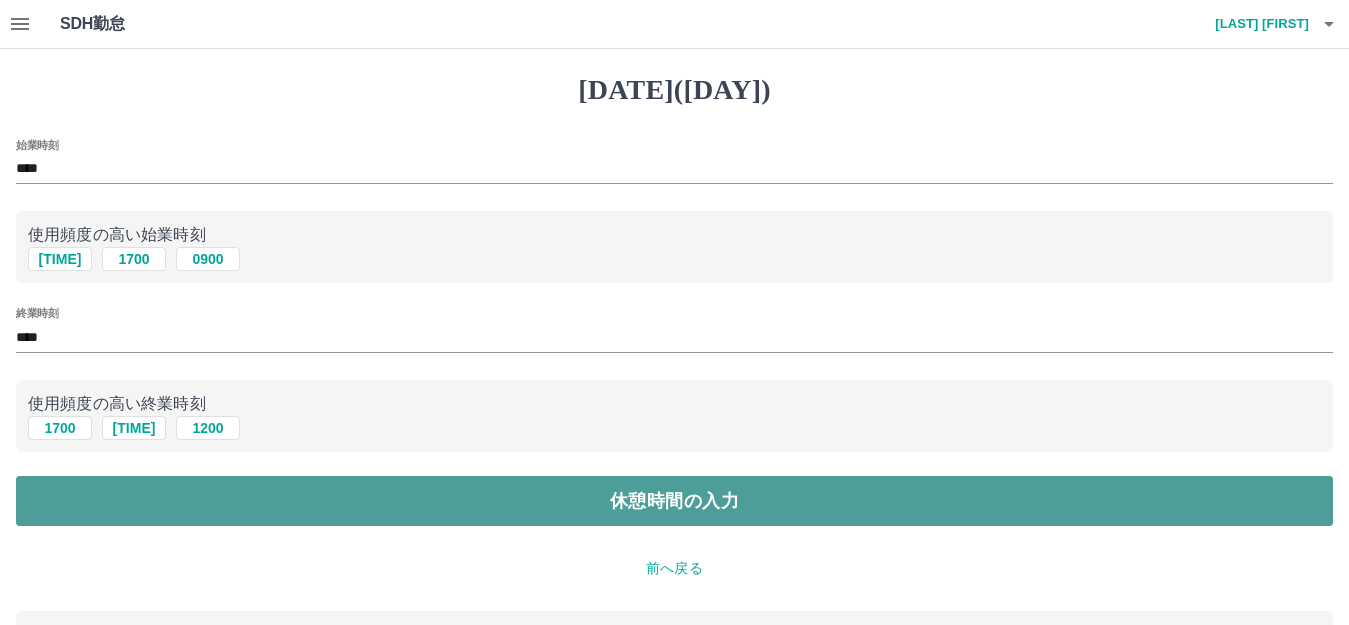 click on "休憩時間の入力" at bounding box center (674, 501) 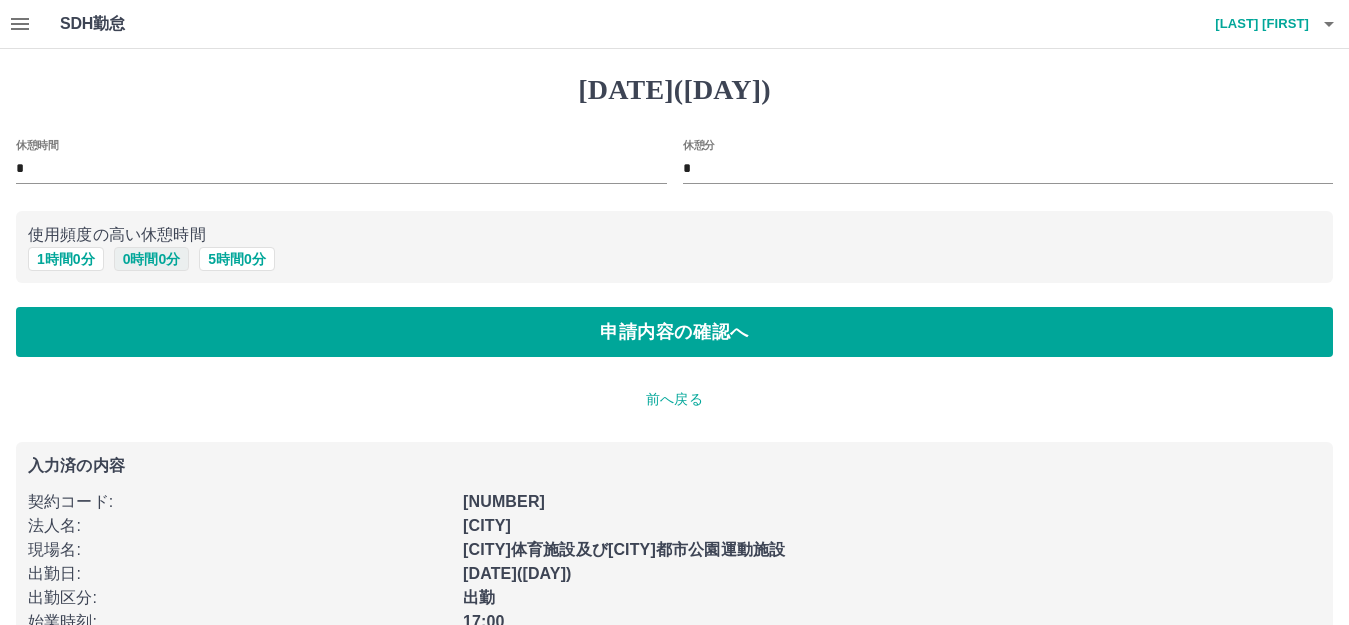 click on "0 時間 0 分" at bounding box center (152, 259) 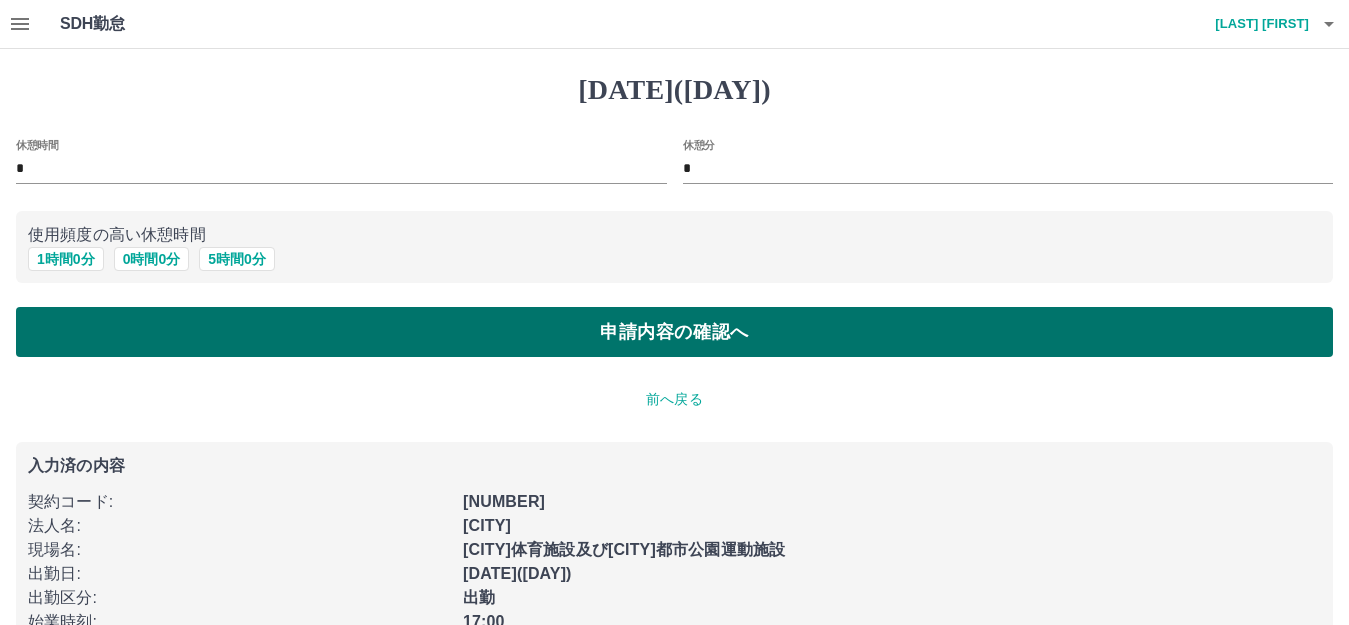 click on "申請内容の確認へ" at bounding box center [674, 332] 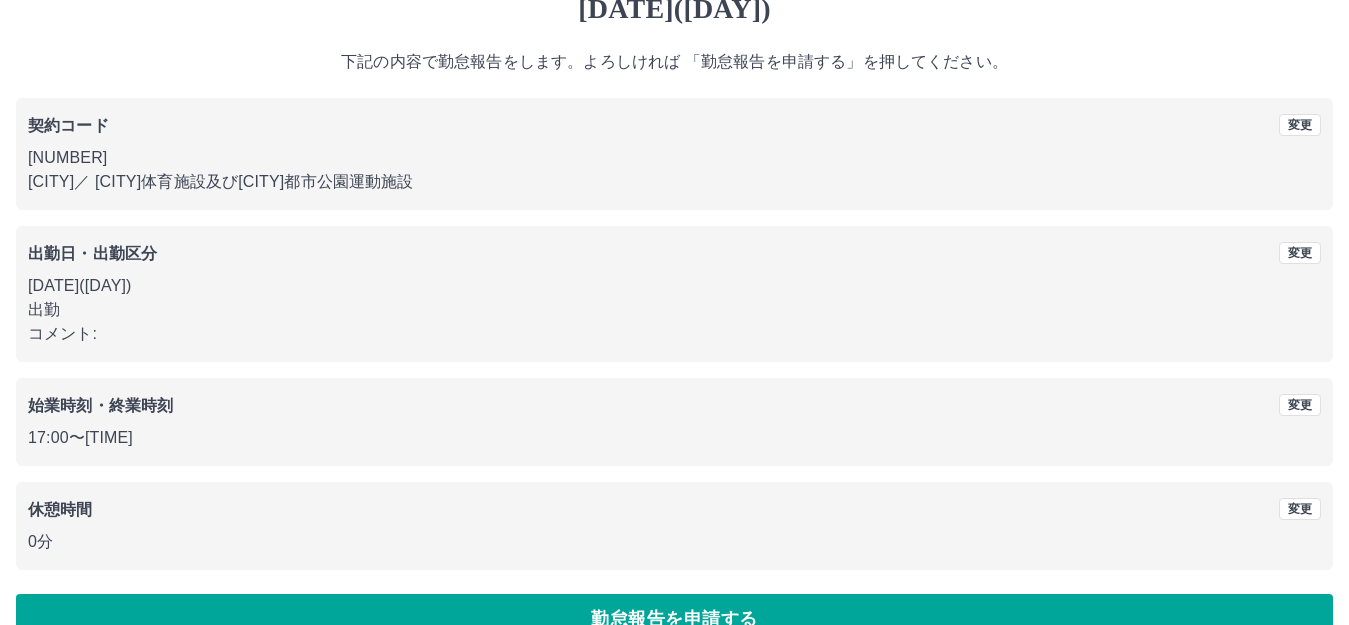 scroll, scrollTop: 124, scrollLeft: 0, axis: vertical 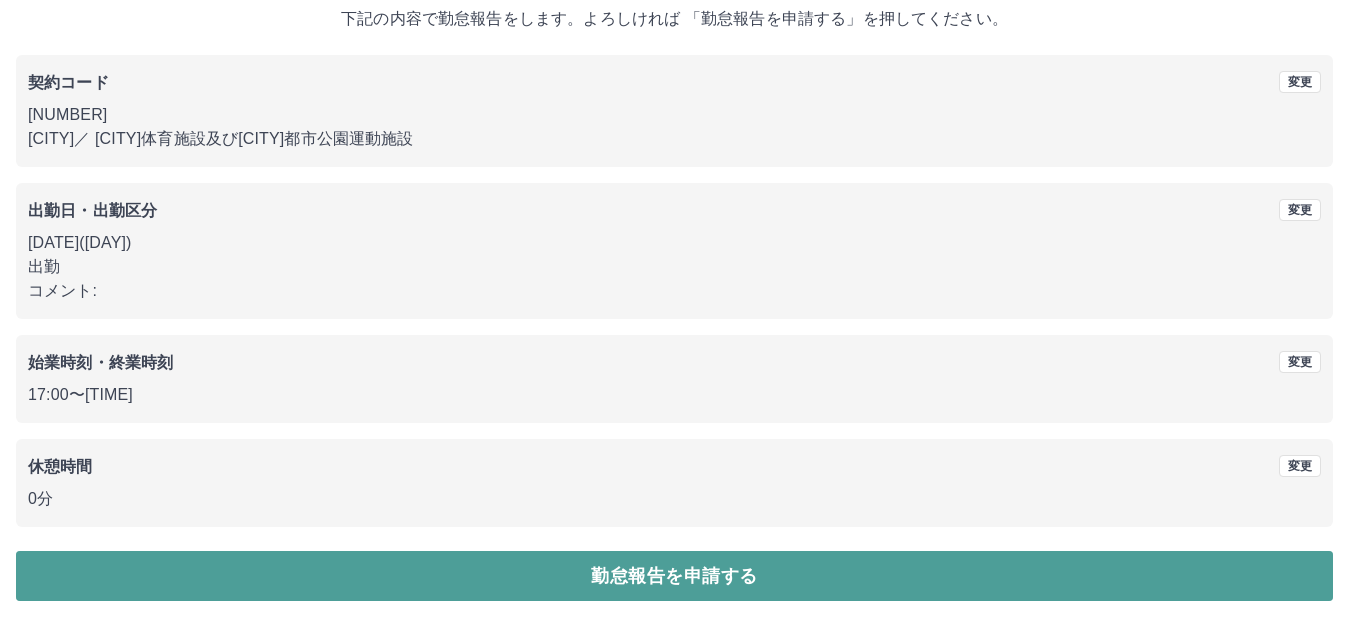 drag, startPoint x: 693, startPoint y: 565, endPoint x: 638, endPoint y: 452, distance: 125.67418 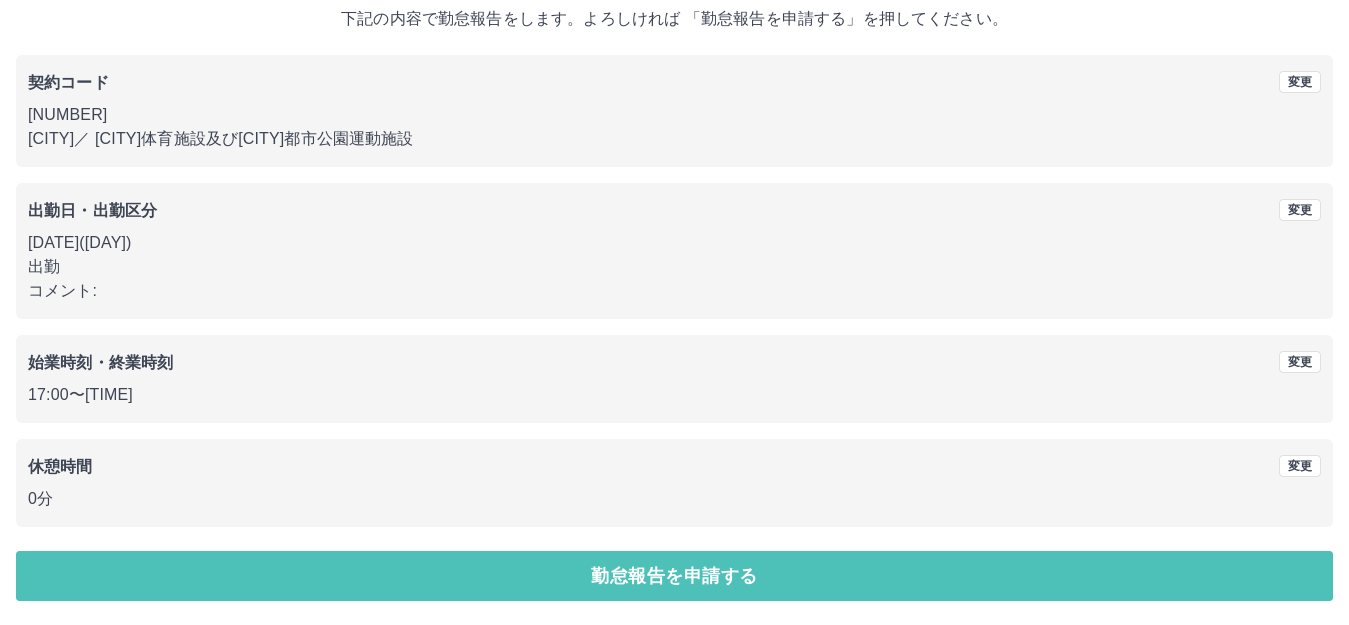 click on "勤怠報告を申請する" at bounding box center [674, 576] 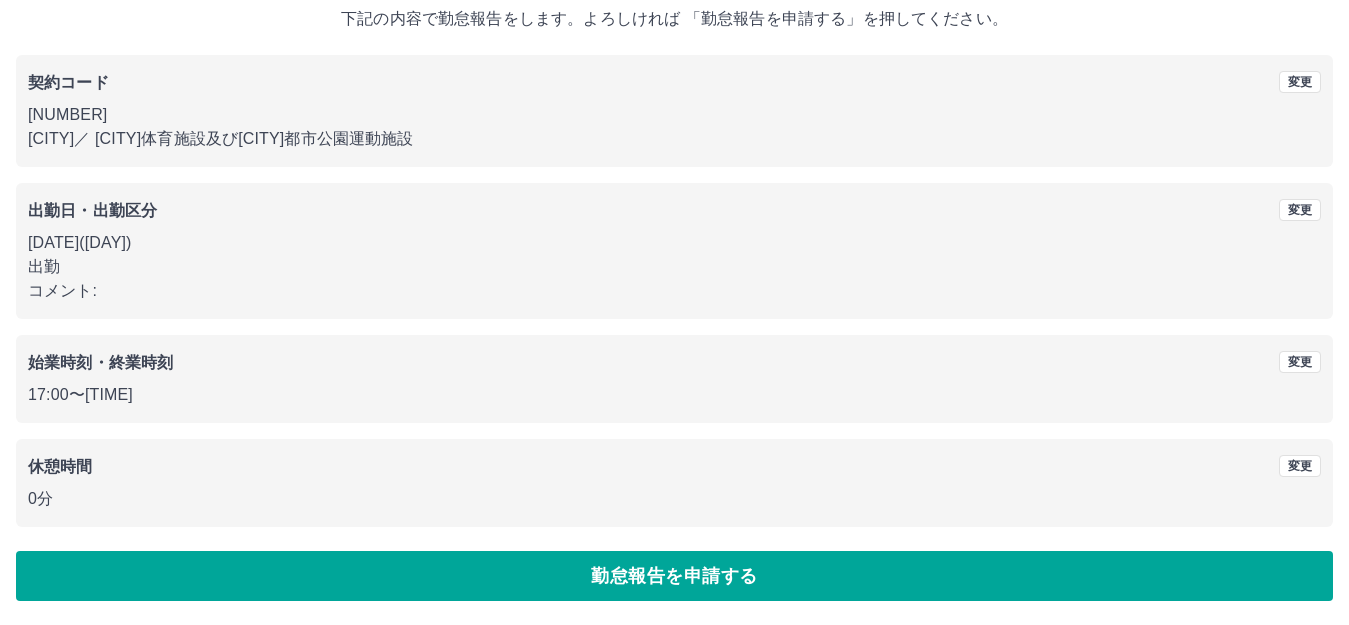 scroll, scrollTop: 0, scrollLeft: 0, axis: both 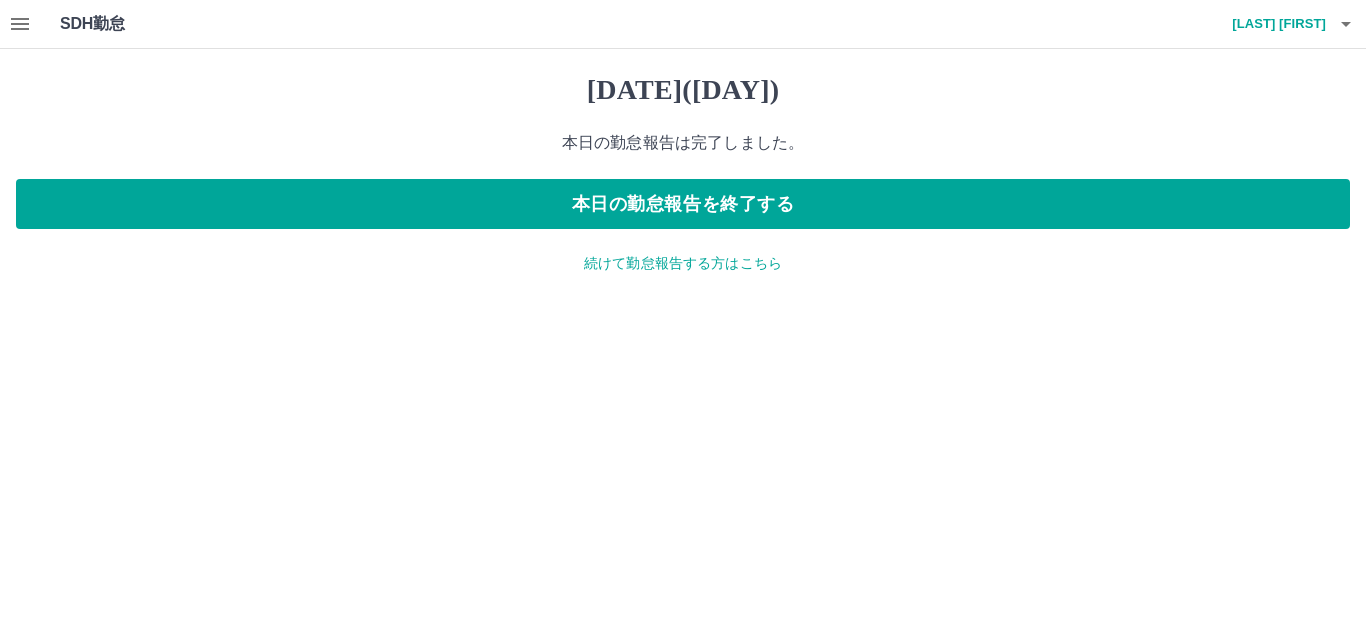 click at bounding box center (20, 24) 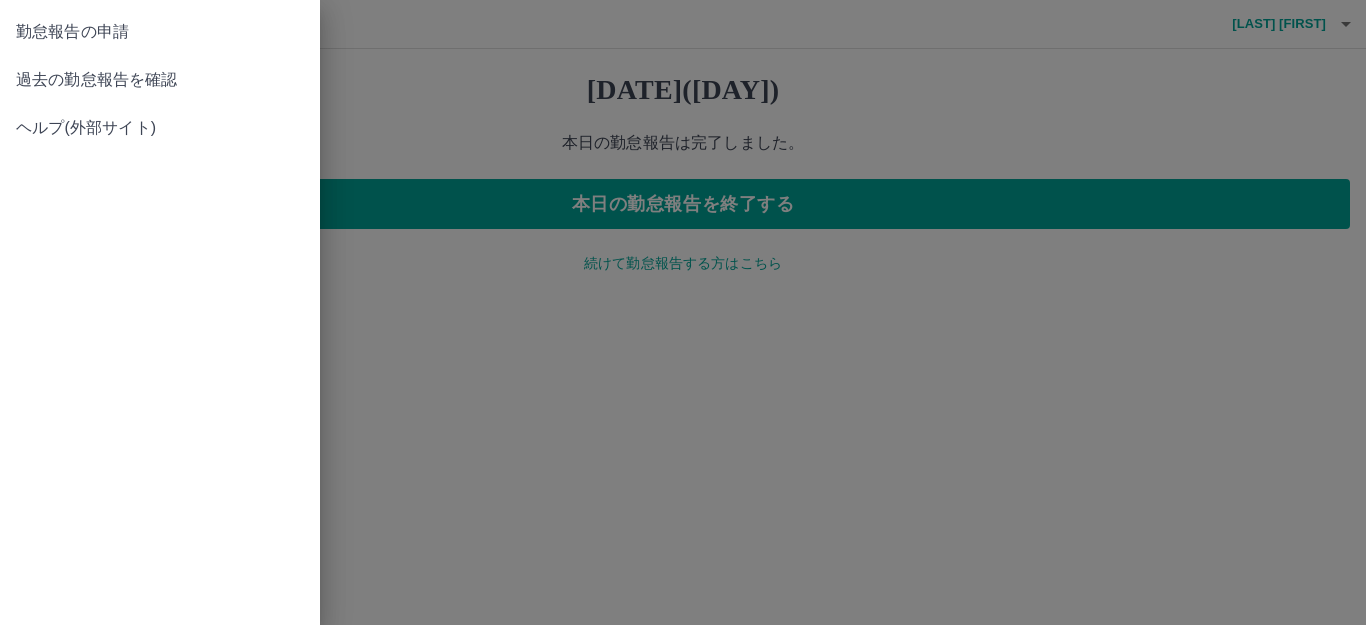 click on "過去の勤怠報告を確認" at bounding box center [160, 32] 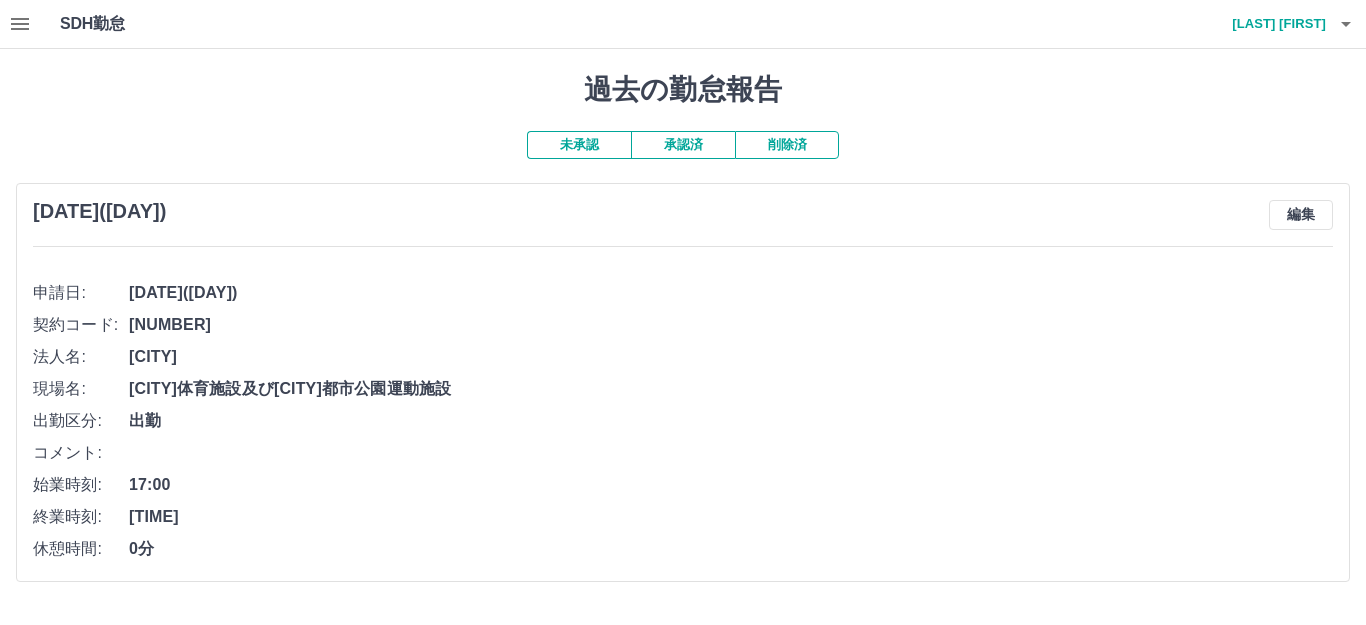 click on "承認済" at bounding box center (683, 145) 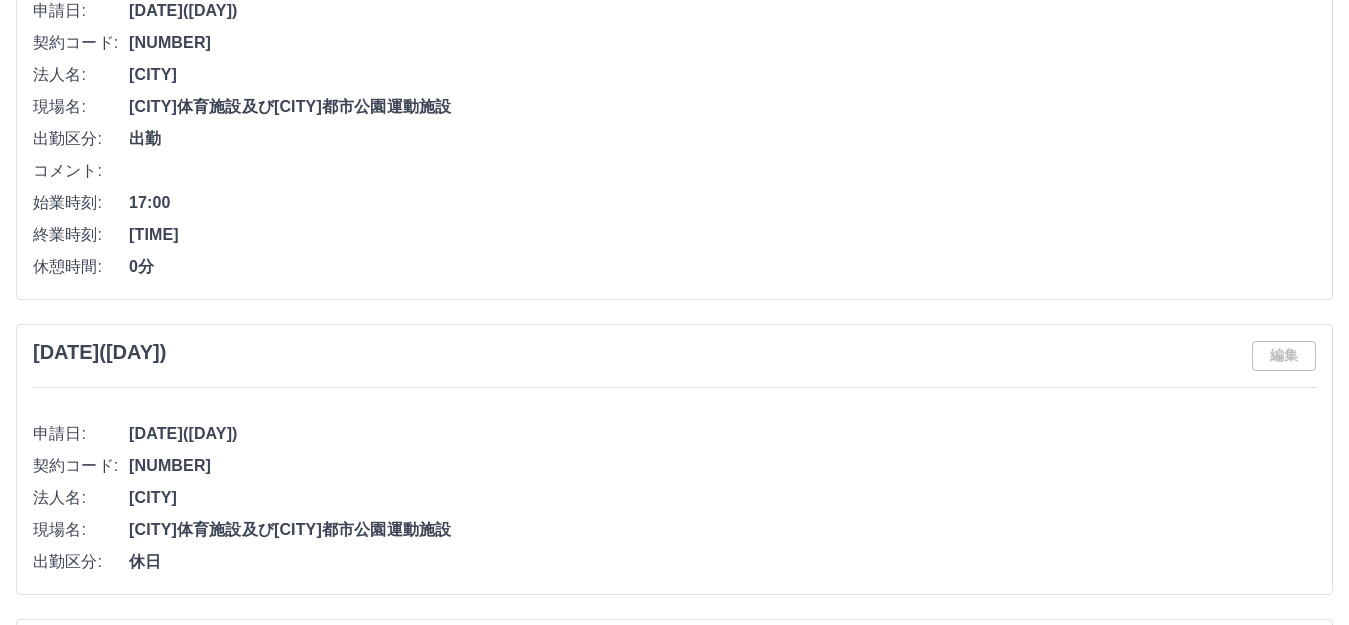 scroll, scrollTop: 0, scrollLeft: 0, axis: both 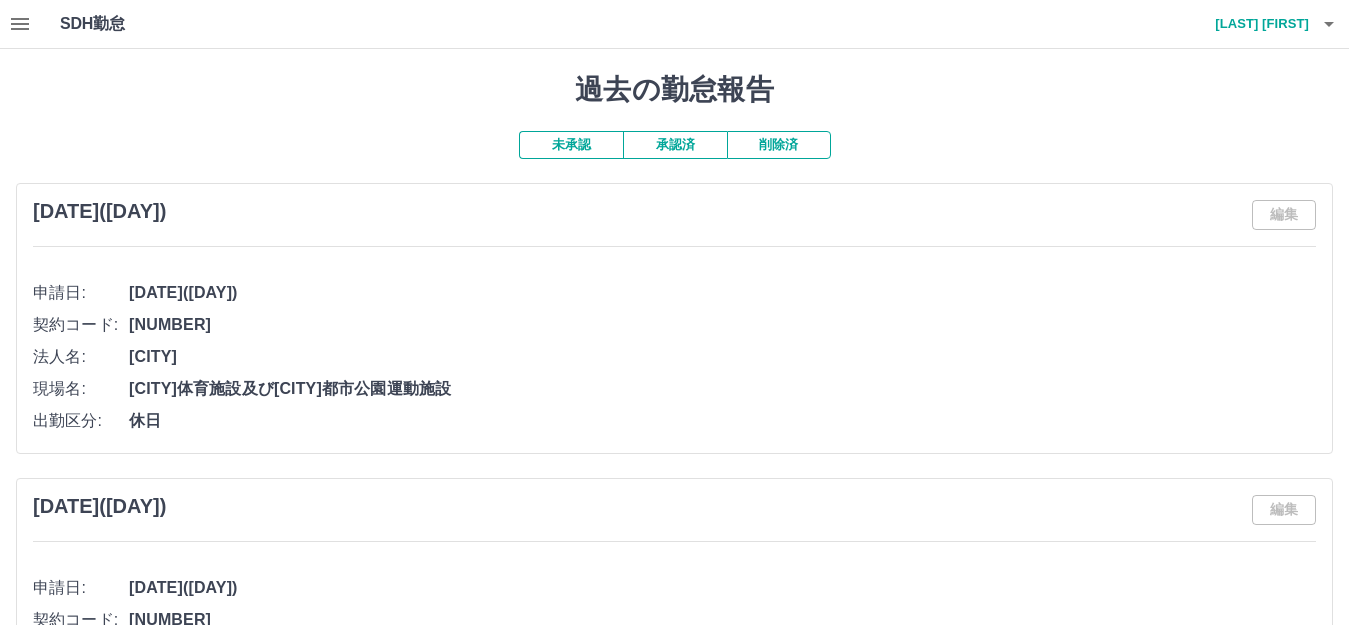 click on "未承認" at bounding box center [571, 145] 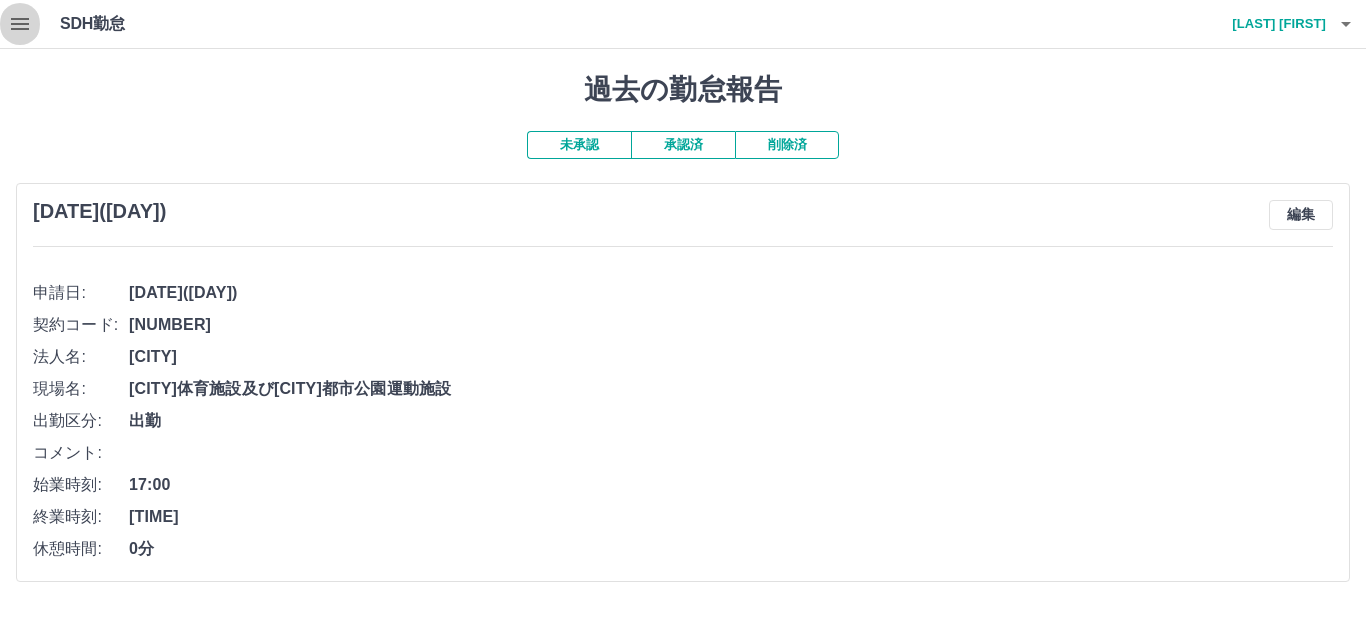 click at bounding box center [20, 24] 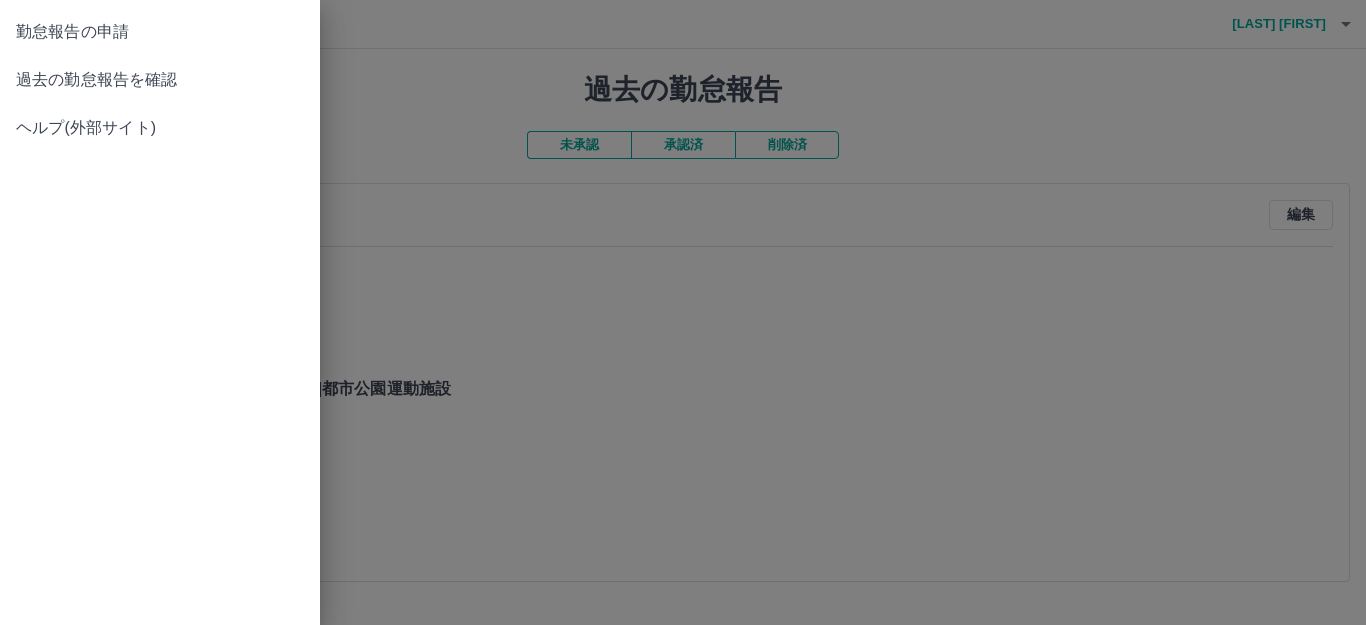 click on "勤怠報告の申請" at bounding box center (160, 32) 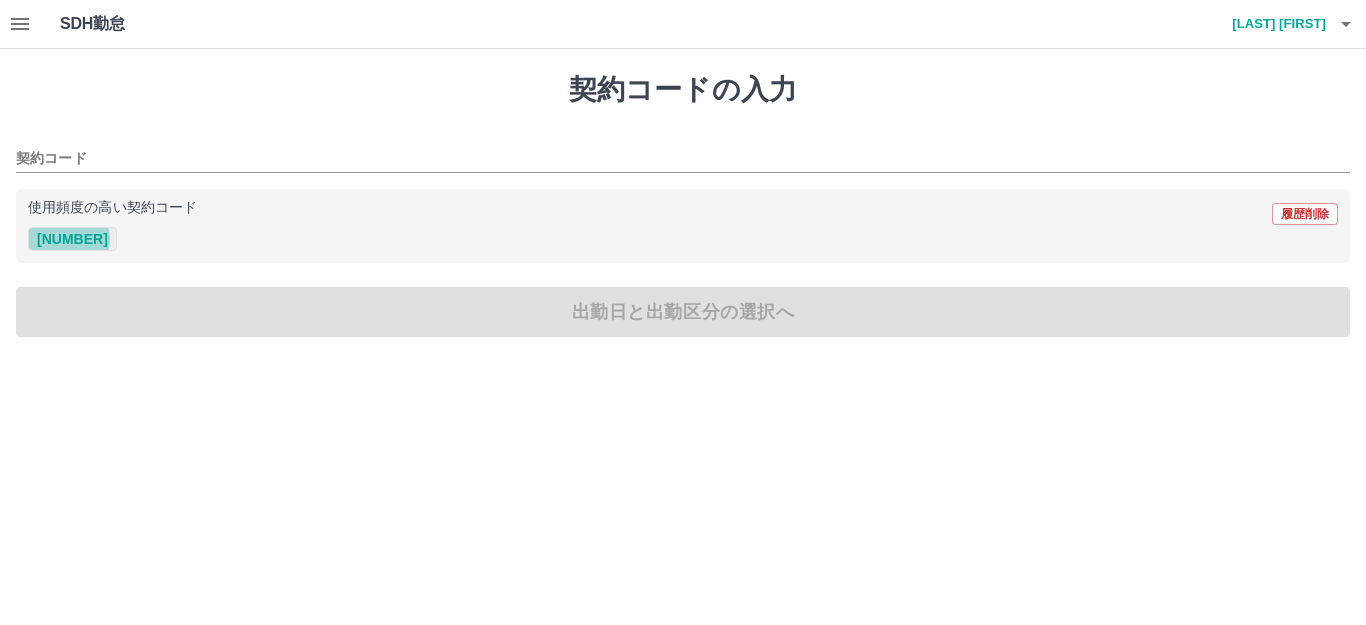 click on "[NUMBER]" at bounding box center [72, 239] 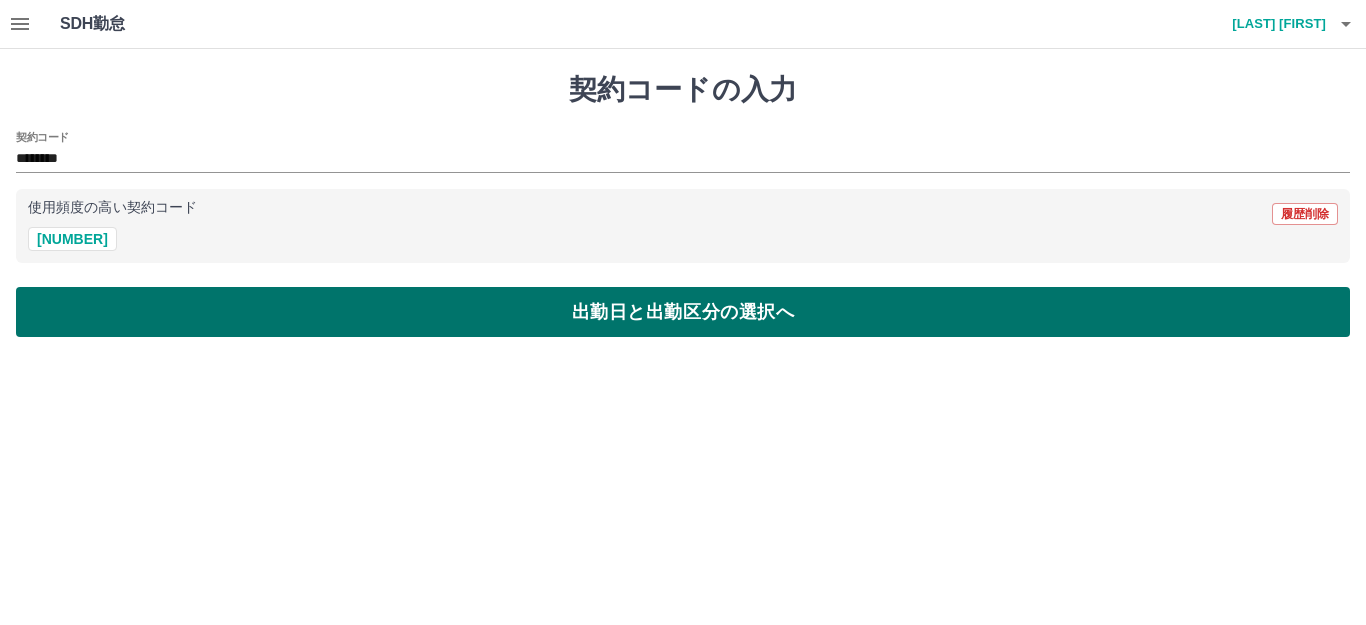 click on "出勤日と出勤区分の選択へ" at bounding box center (683, 312) 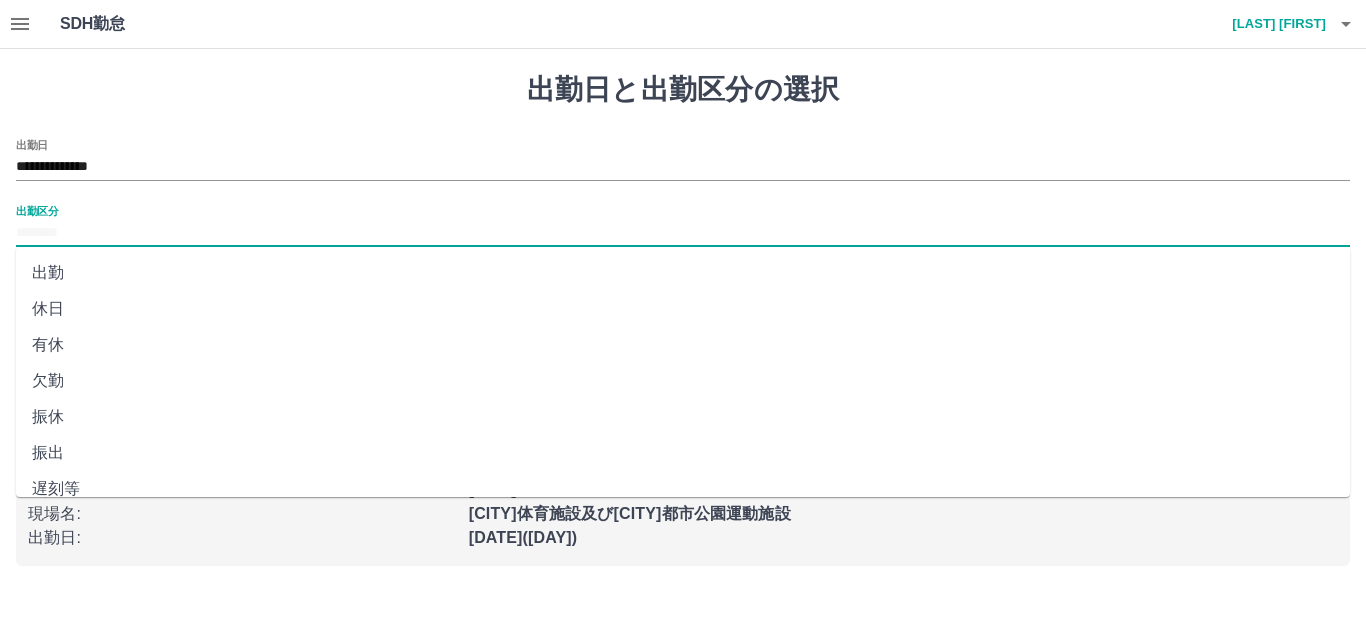 click on "出勤区分" at bounding box center (683, 233) 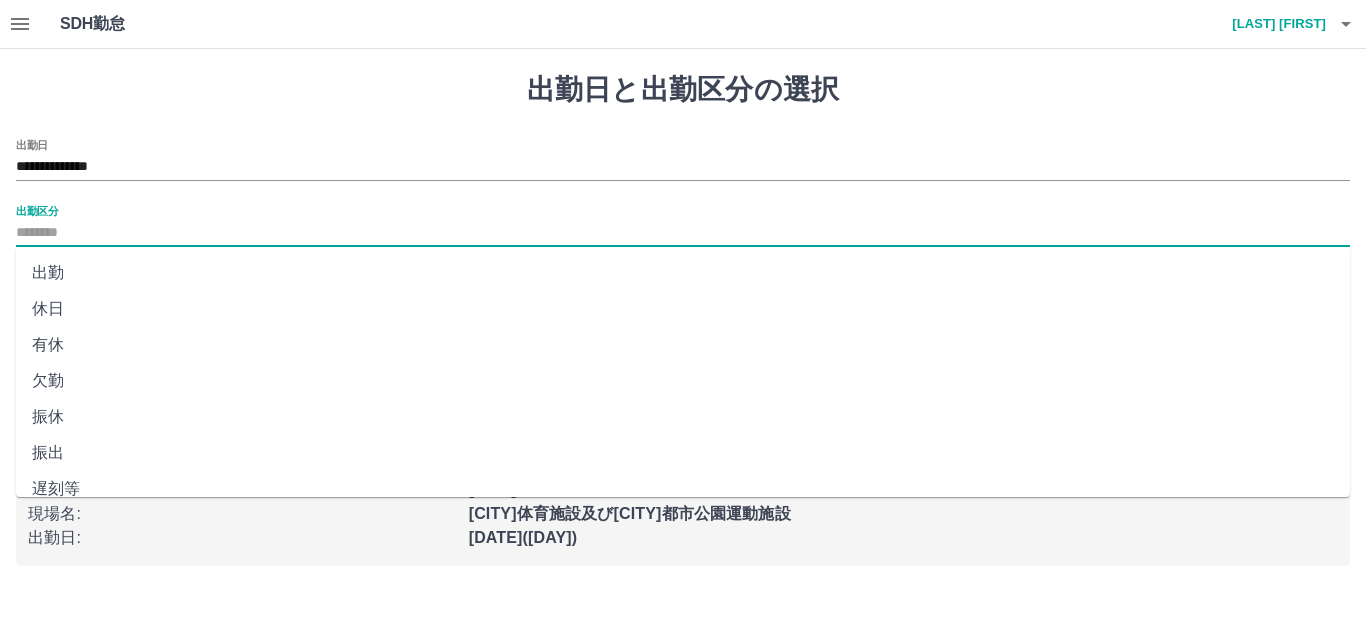 click on "出勤" at bounding box center (683, 273) 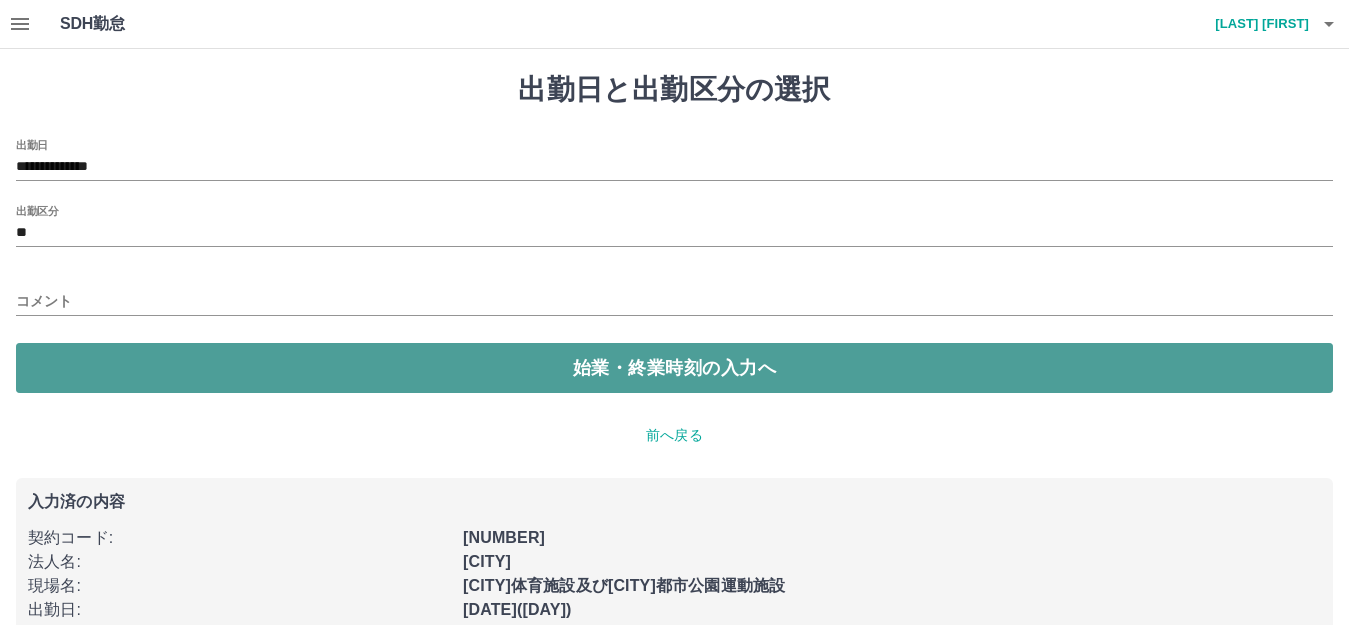 click on "始業・終業時刻の入力へ" at bounding box center [674, 368] 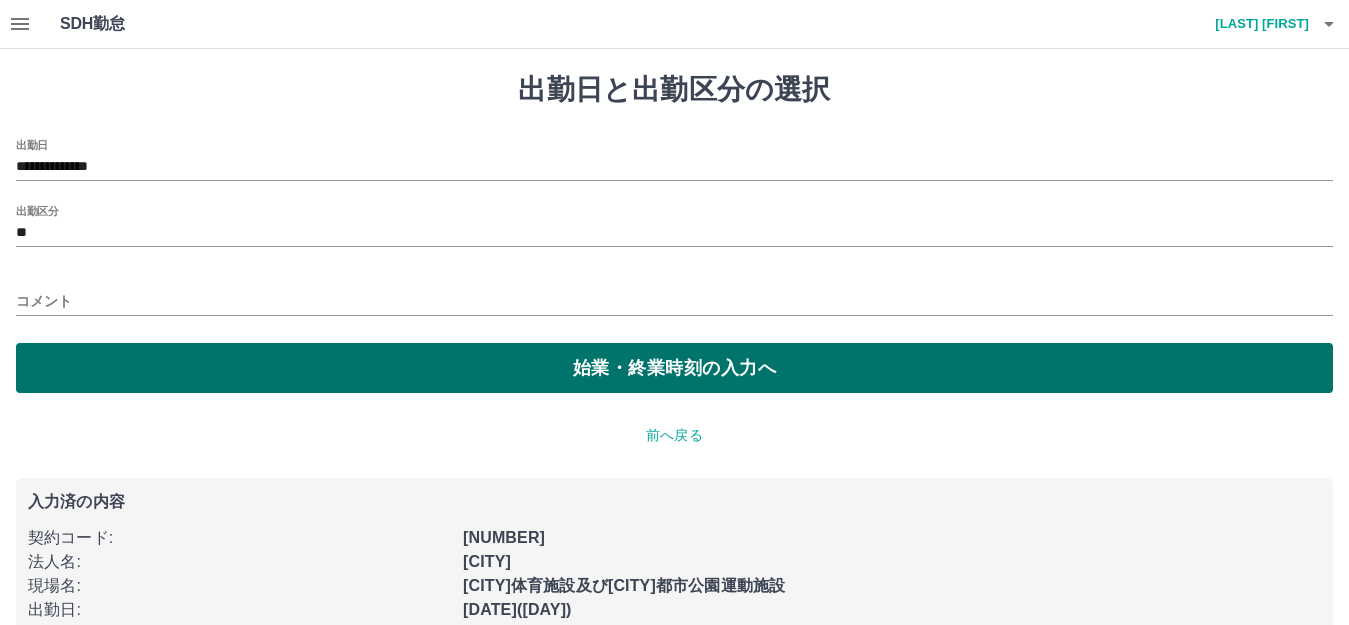 click on "始業・終業時刻の入力へ" at bounding box center (674, 368) 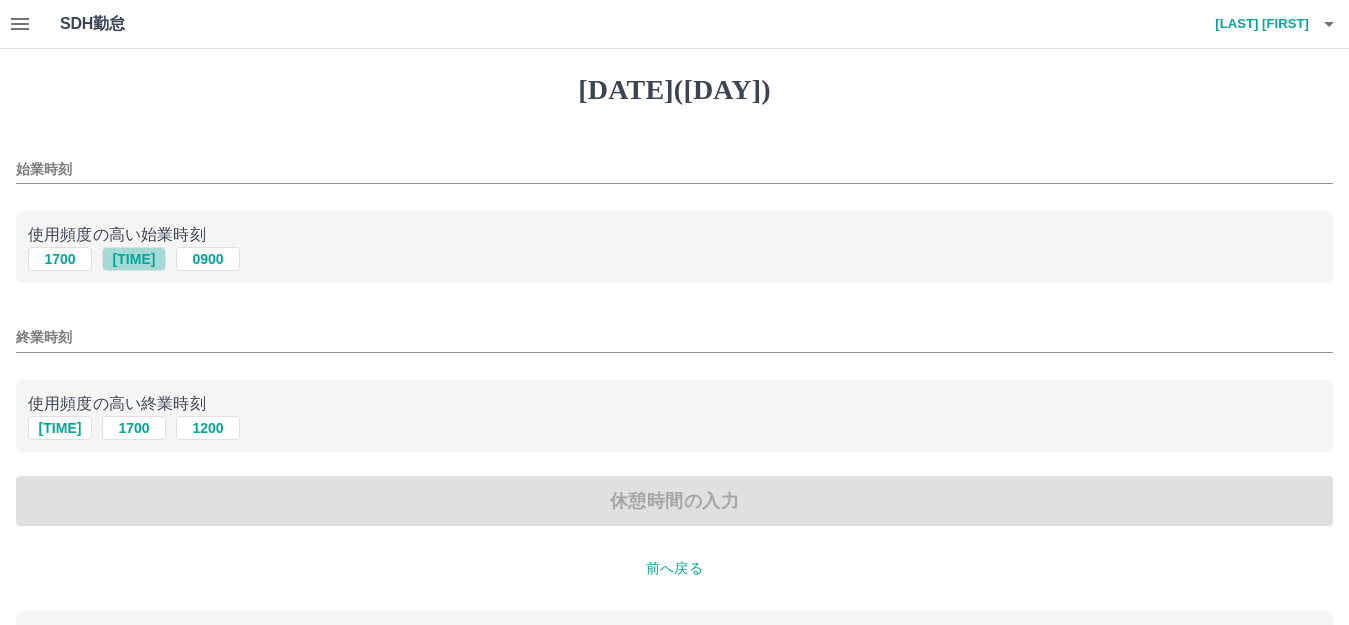click on "[TIME]" at bounding box center [134, 259] 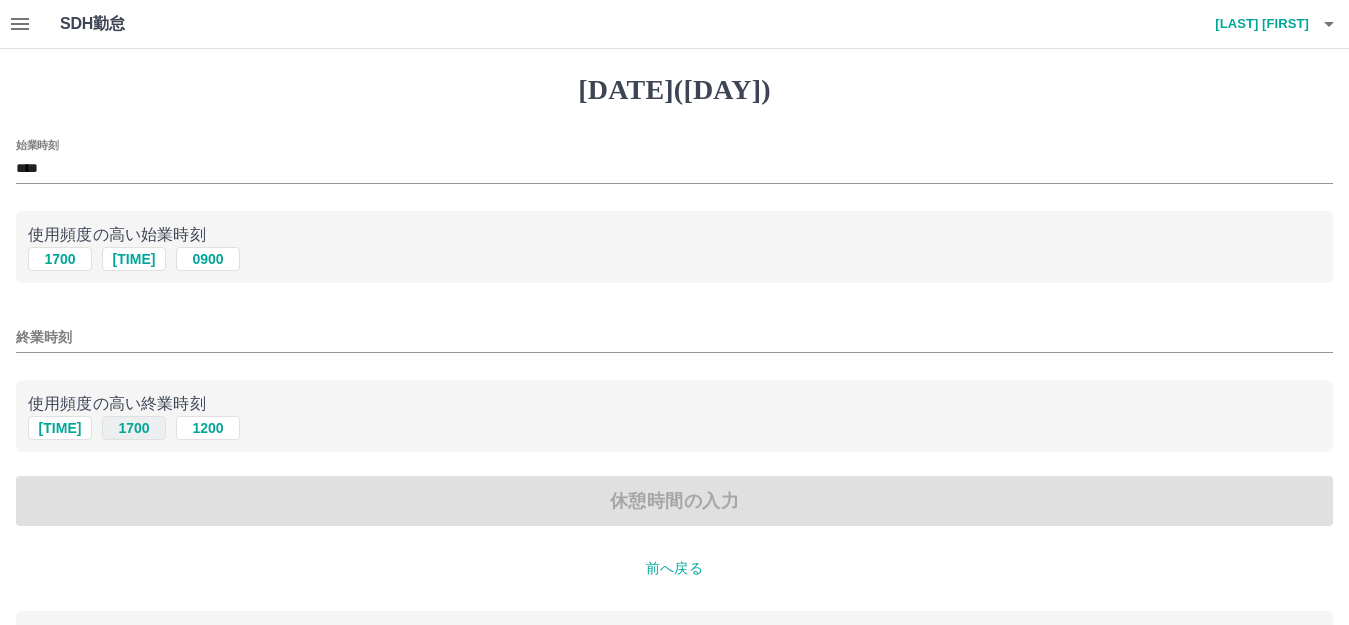click on "1700" at bounding box center (134, 259) 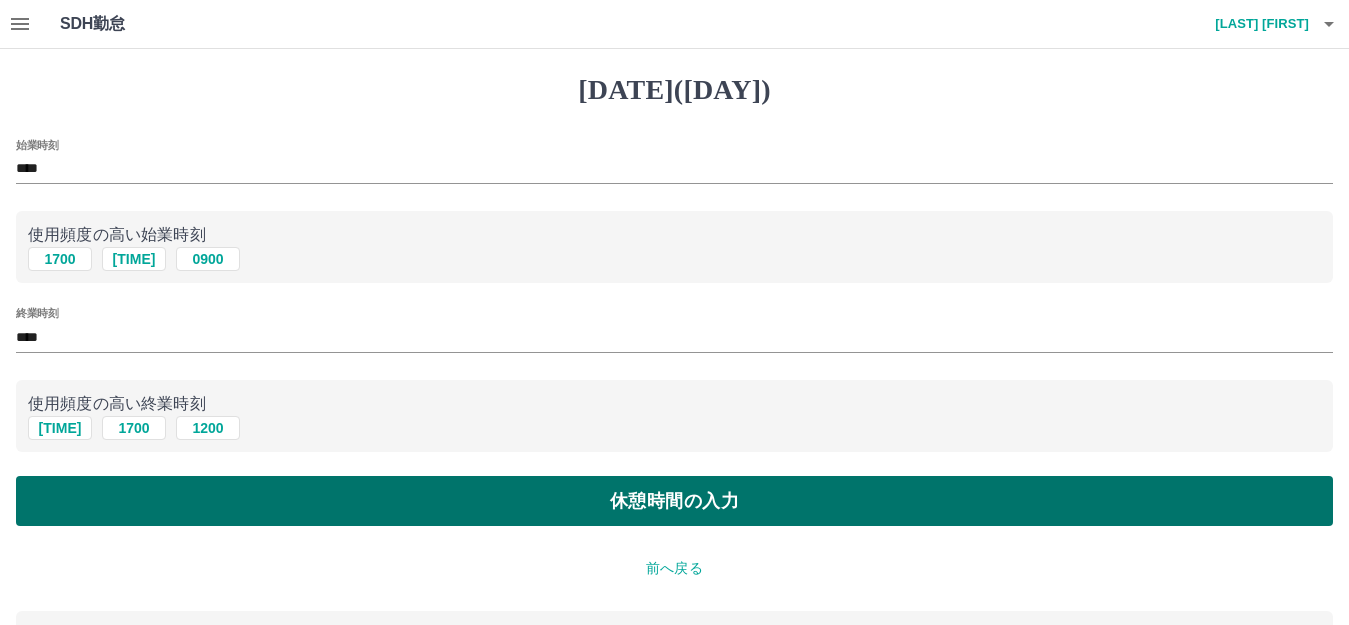 click on "休憩時間の入力" at bounding box center (674, 501) 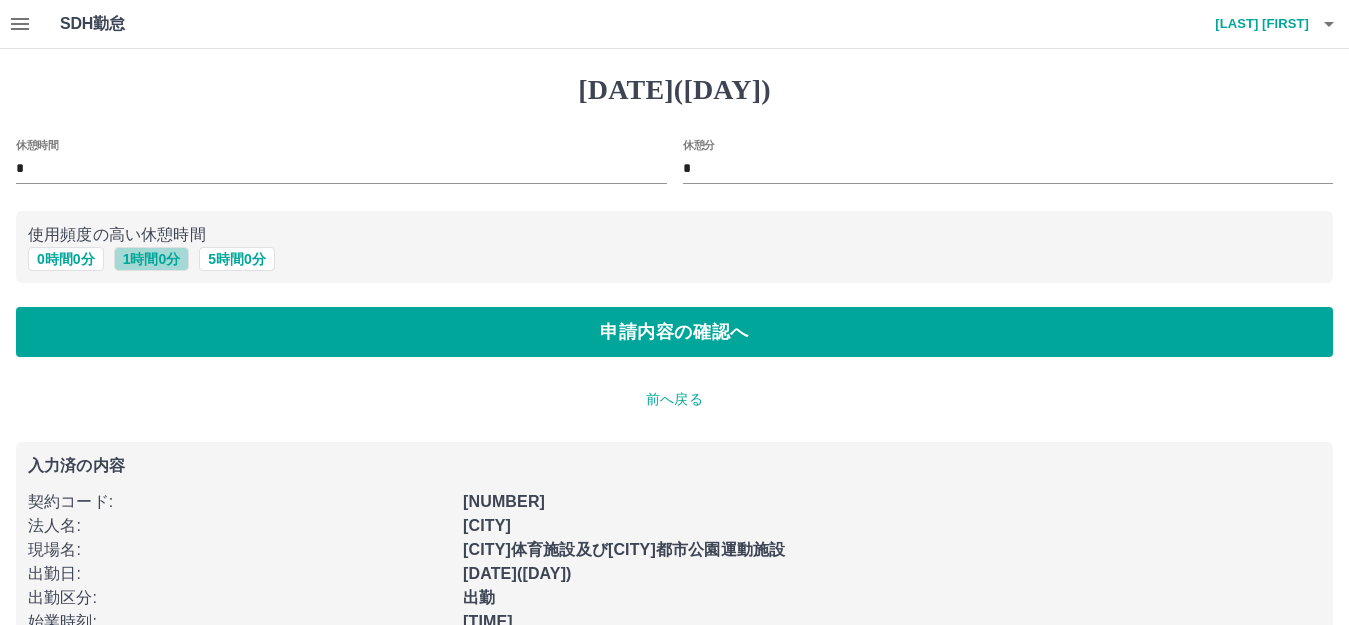 click on "1 時間 0 分" at bounding box center (152, 259) 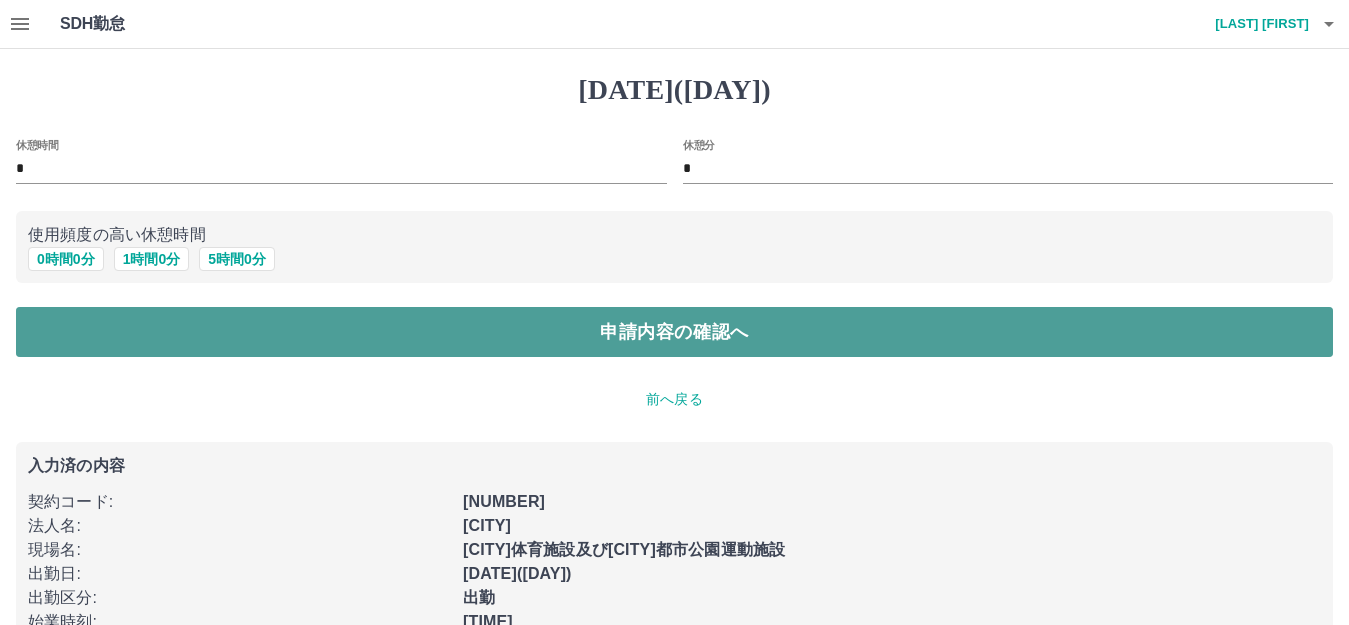 click on "申請内容の確認へ" at bounding box center (674, 332) 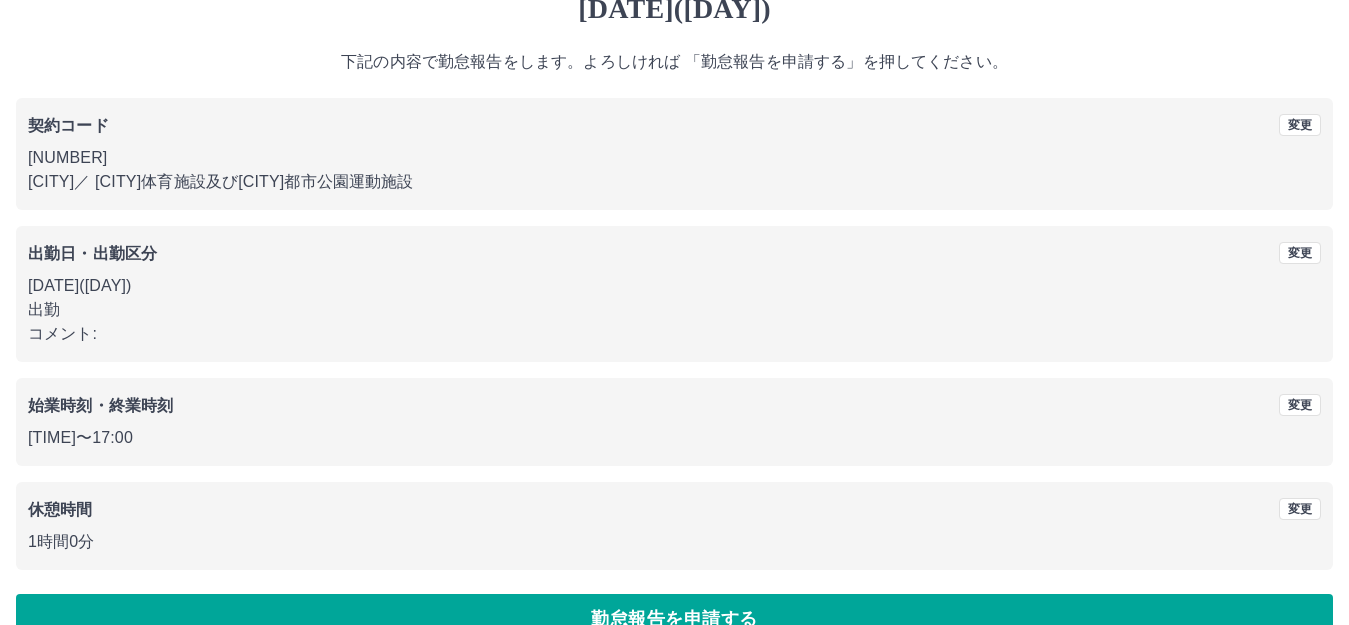 scroll, scrollTop: 124, scrollLeft: 0, axis: vertical 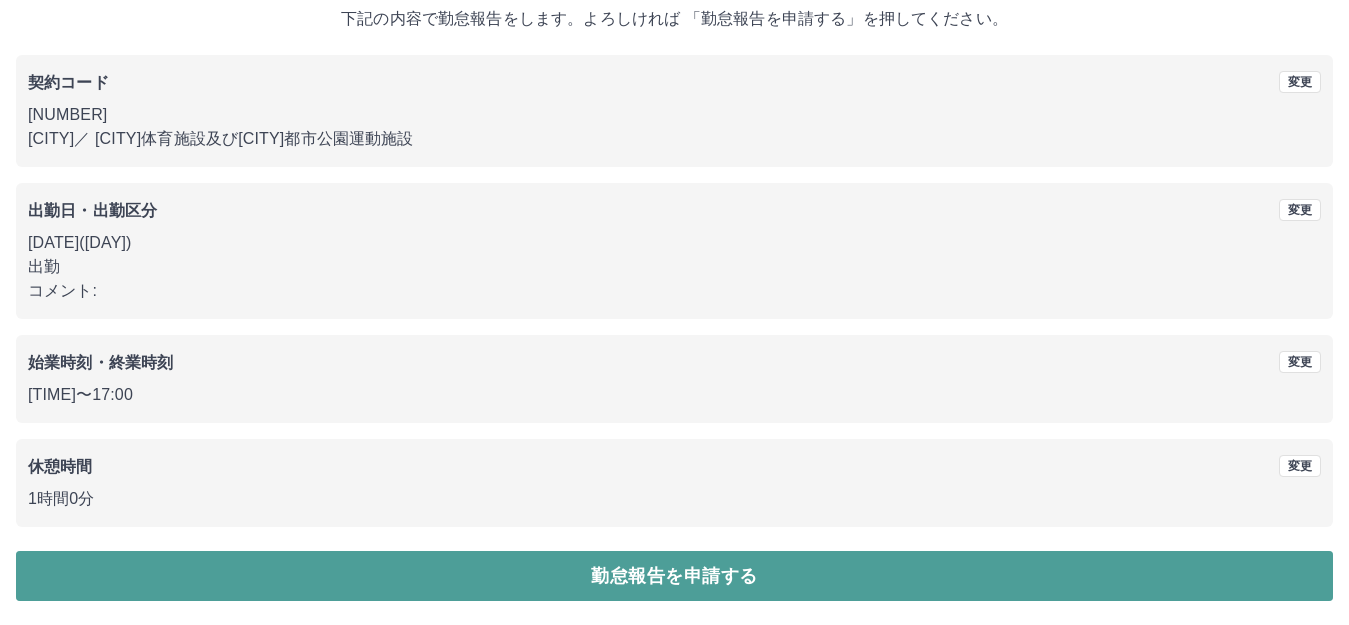 click on "勤怠報告を申請する" at bounding box center [674, 576] 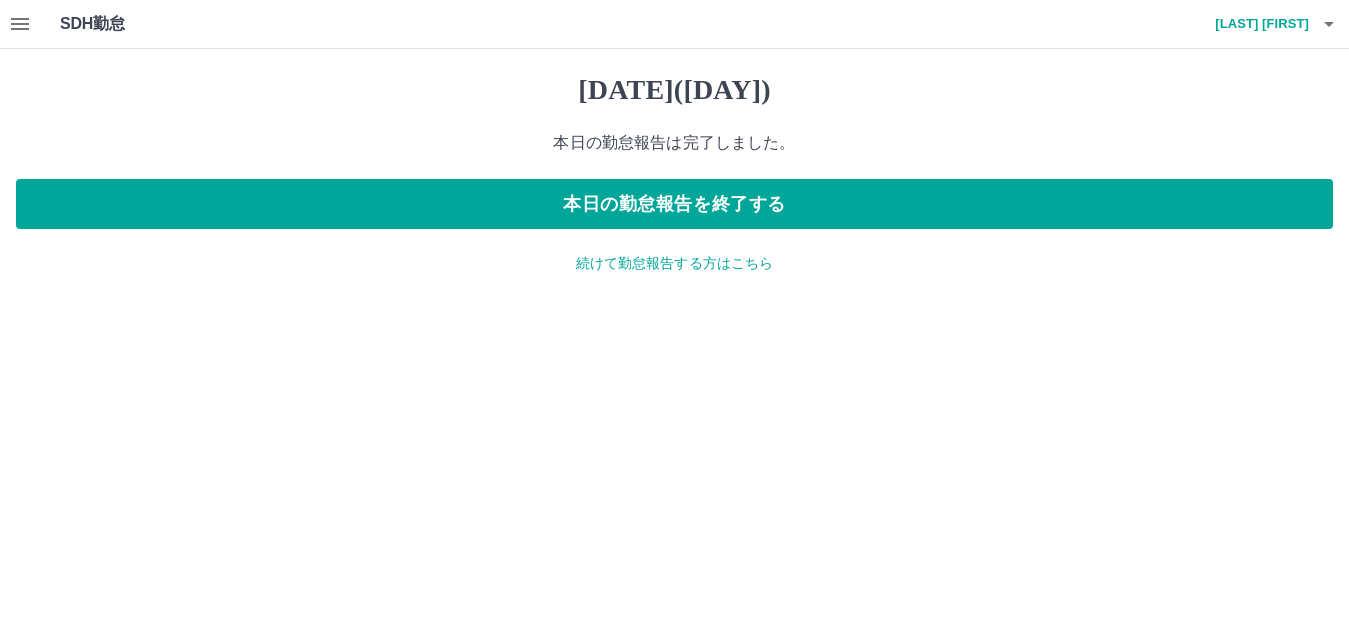 scroll, scrollTop: 0, scrollLeft: 0, axis: both 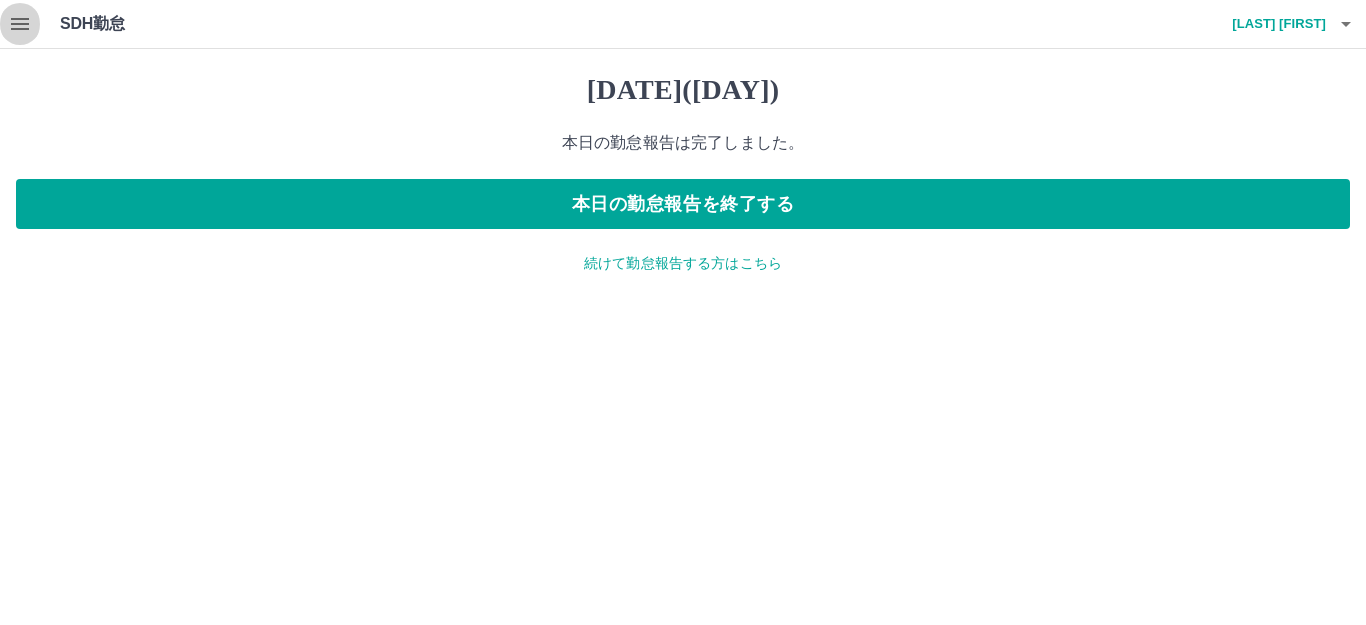 click at bounding box center (20, 24) 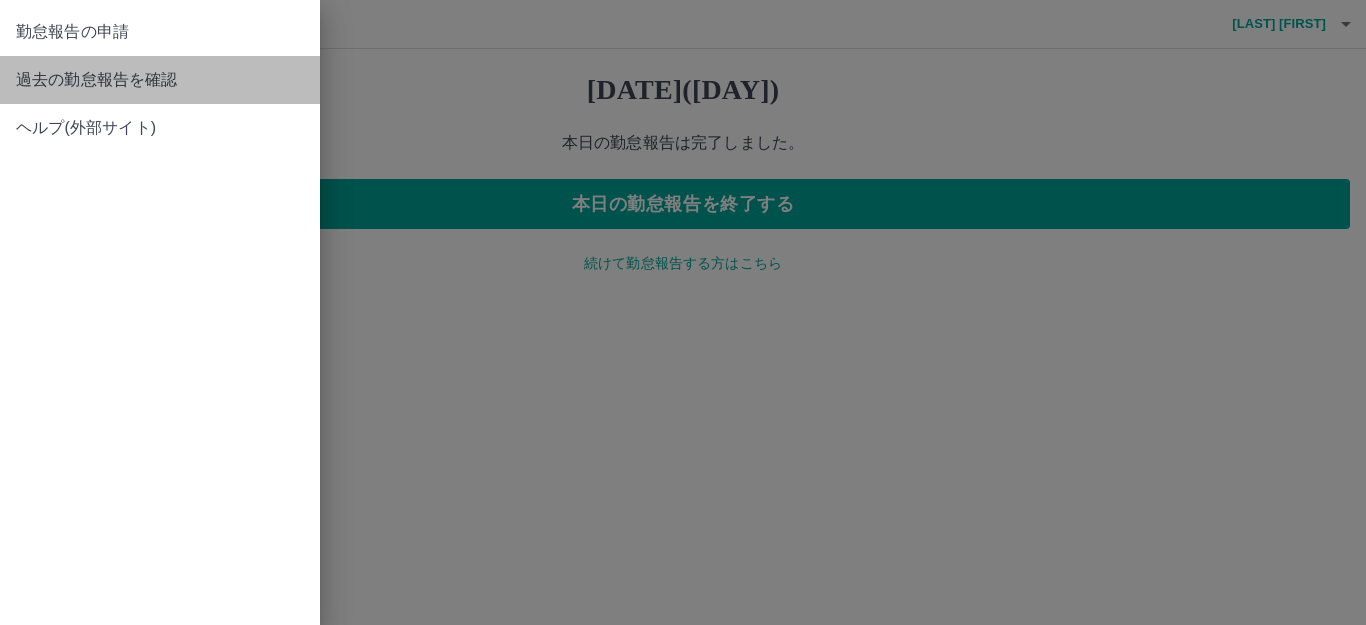 click on "過去の勤怠報告を確認" at bounding box center [160, 32] 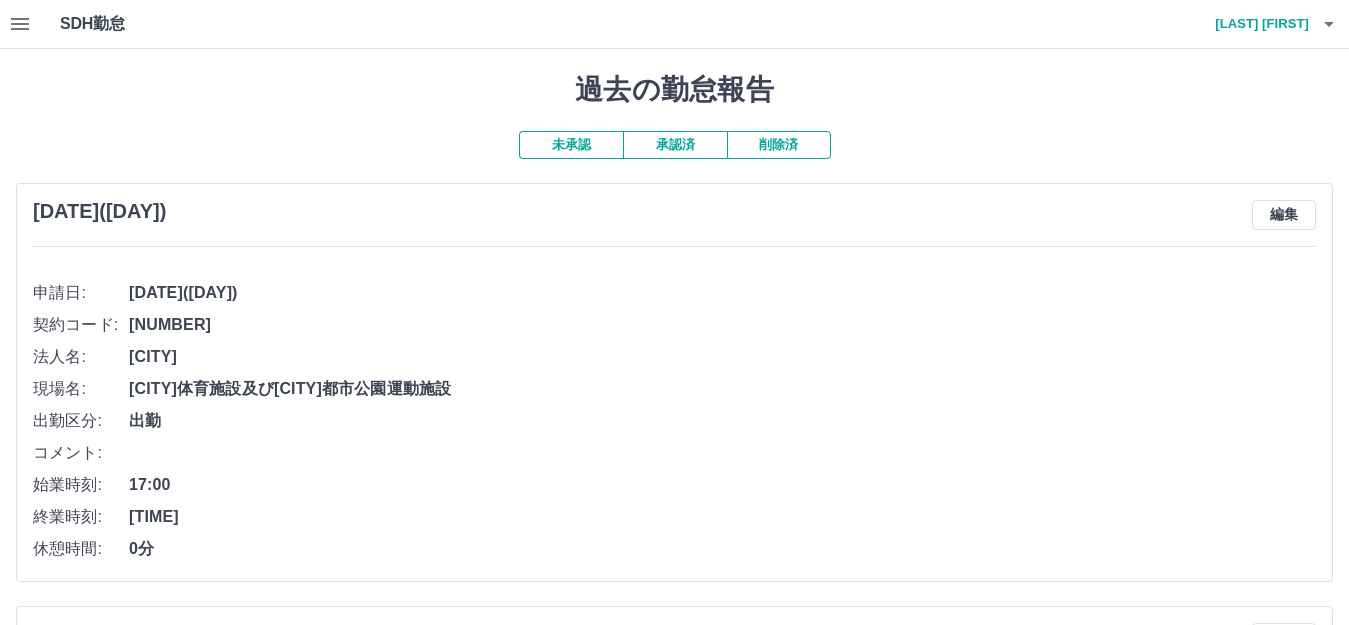 click on "未承認" at bounding box center (571, 145) 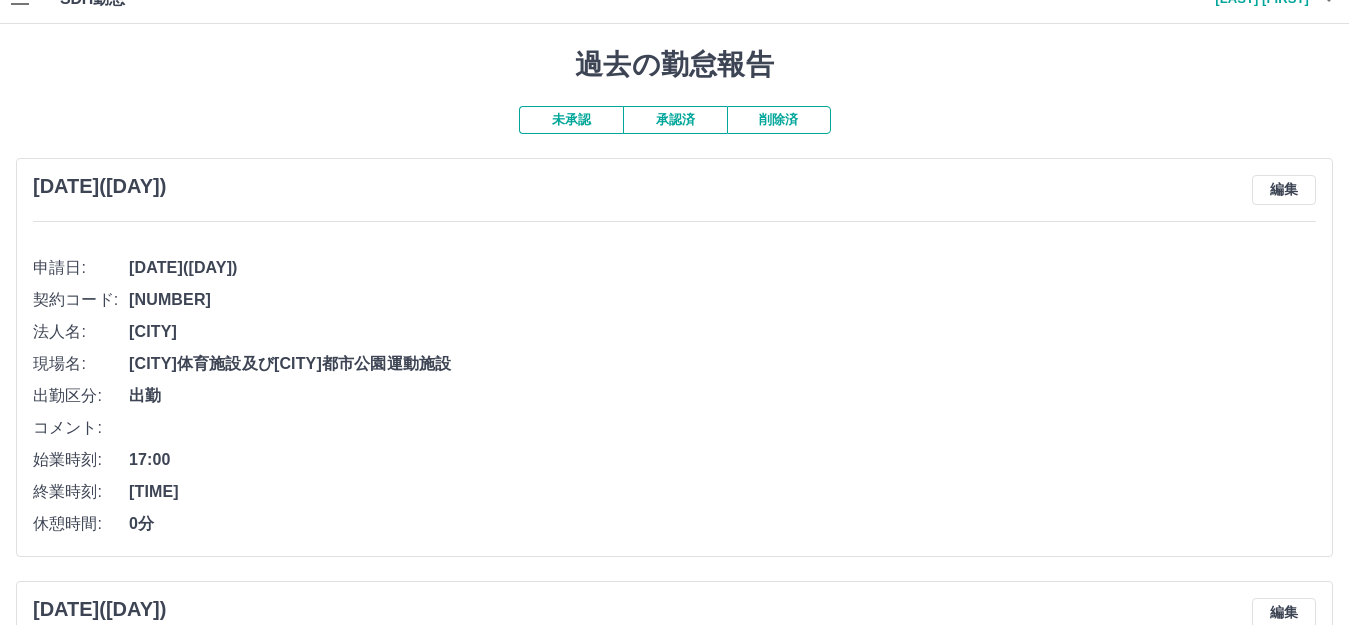 scroll, scrollTop: 0, scrollLeft: 0, axis: both 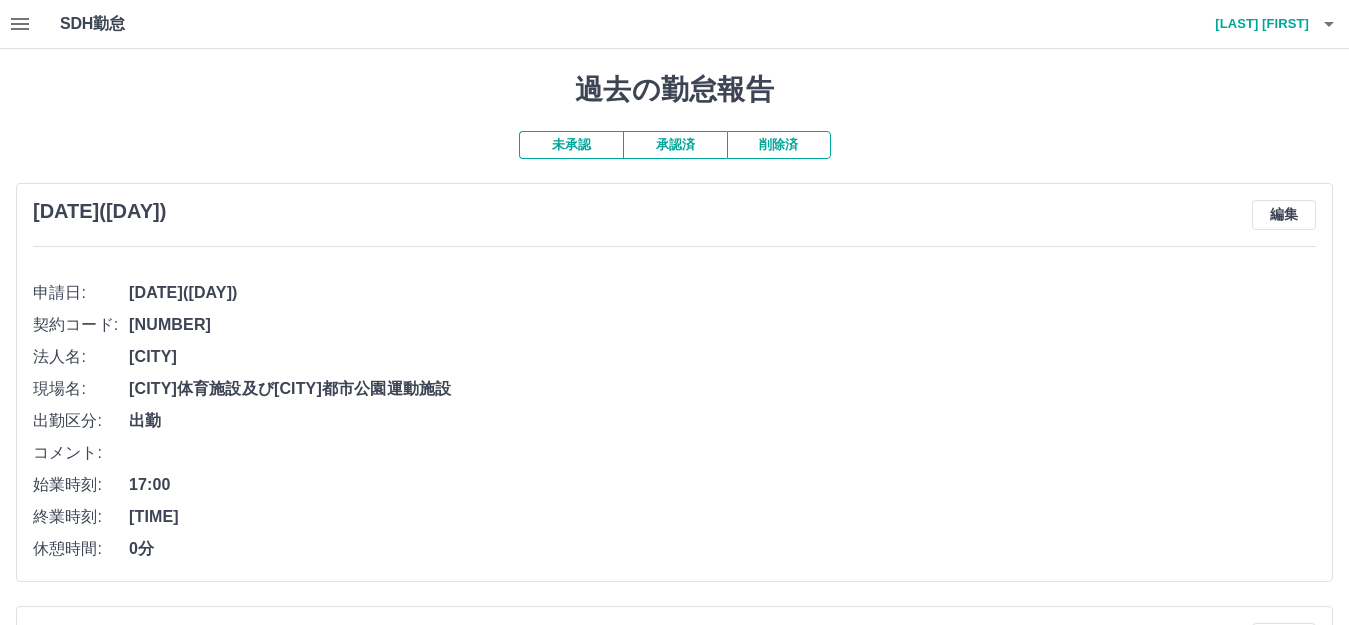 drag, startPoint x: 672, startPoint y: 144, endPoint x: 642, endPoint y: 145, distance: 30.016663 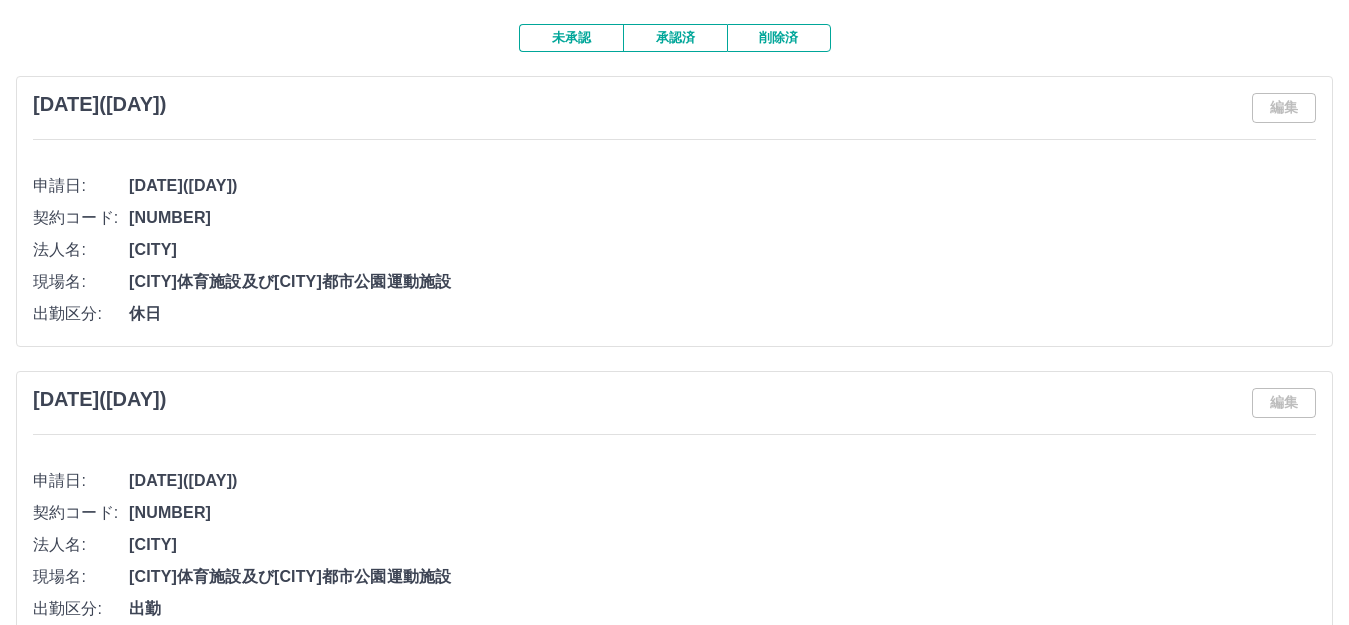 scroll, scrollTop: 0, scrollLeft: 0, axis: both 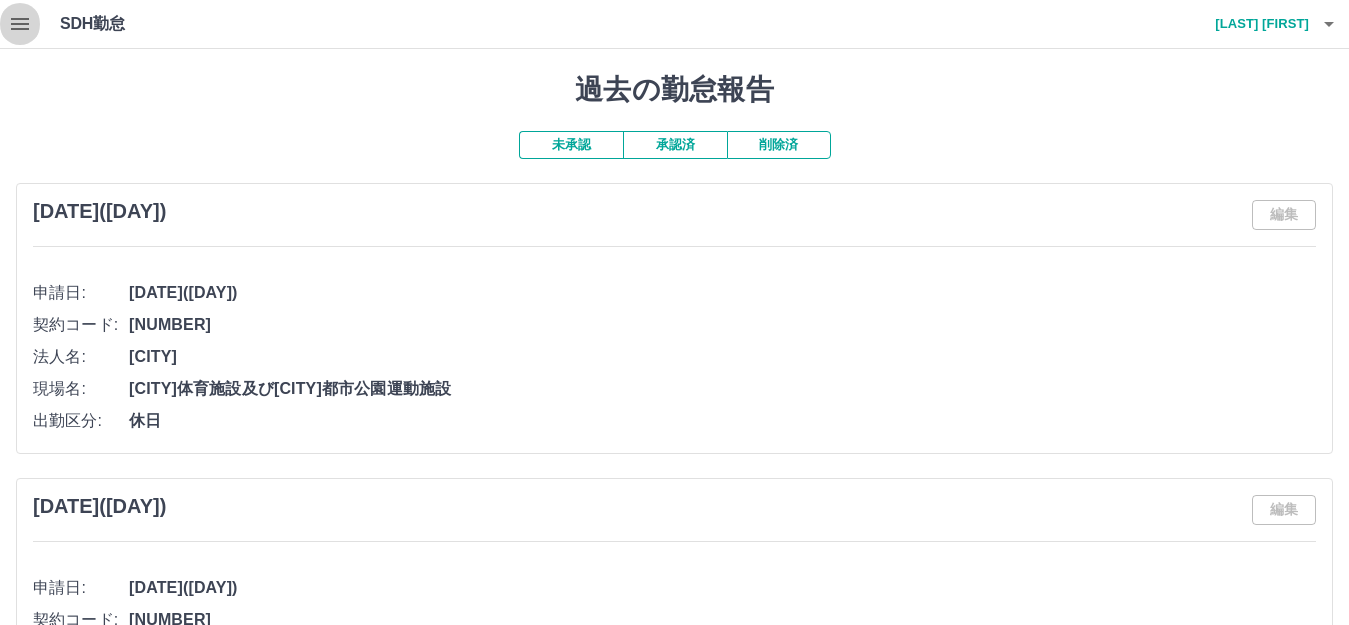 click at bounding box center [20, 24] 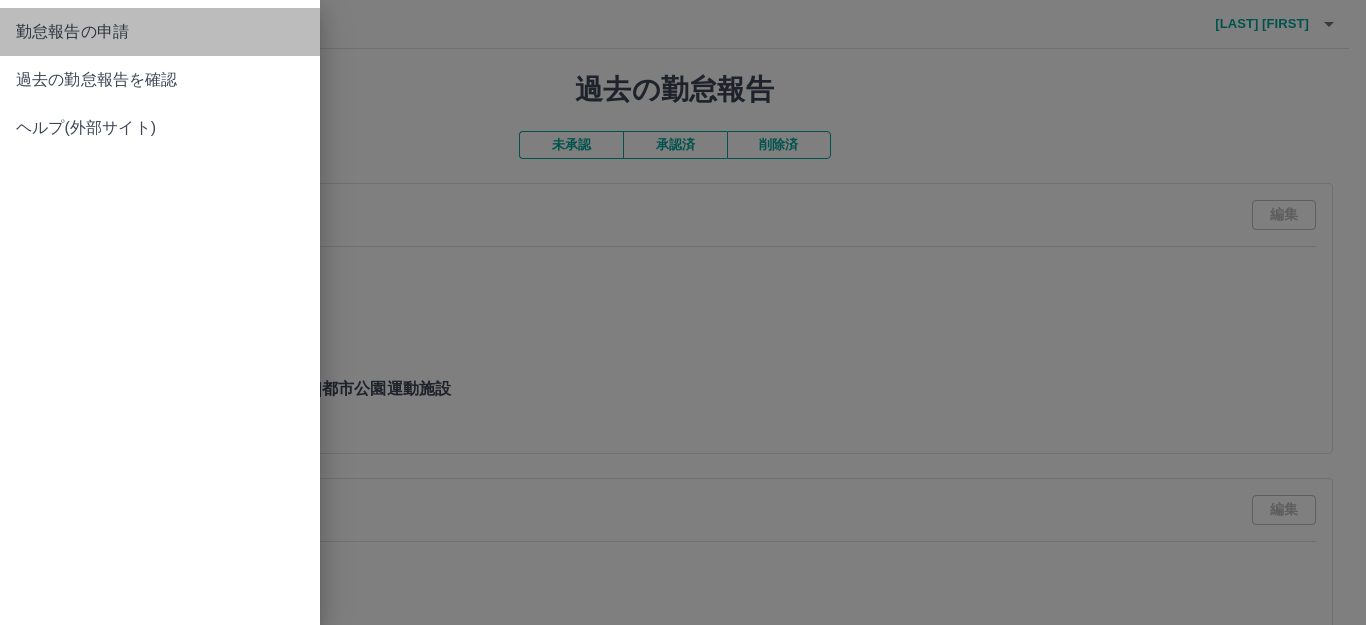 click on "勤怠報告の申請" at bounding box center [160, 32] 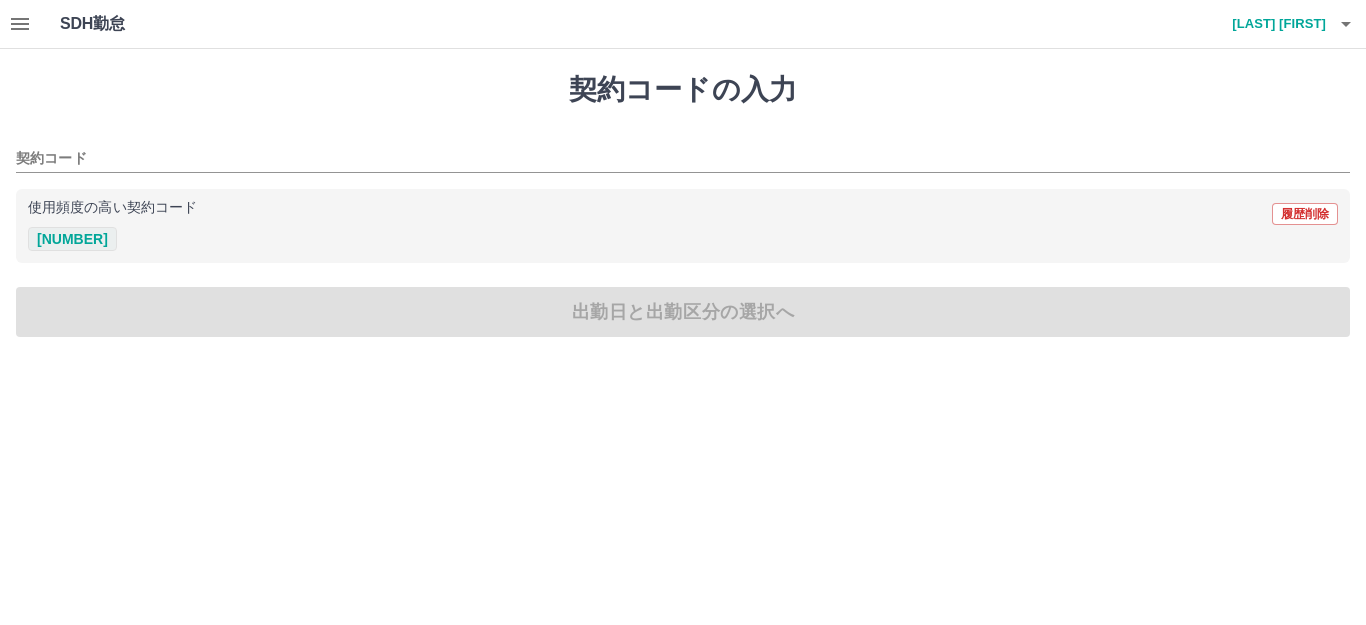 click on "[NUMBER]" at bounding box center [72, 239] 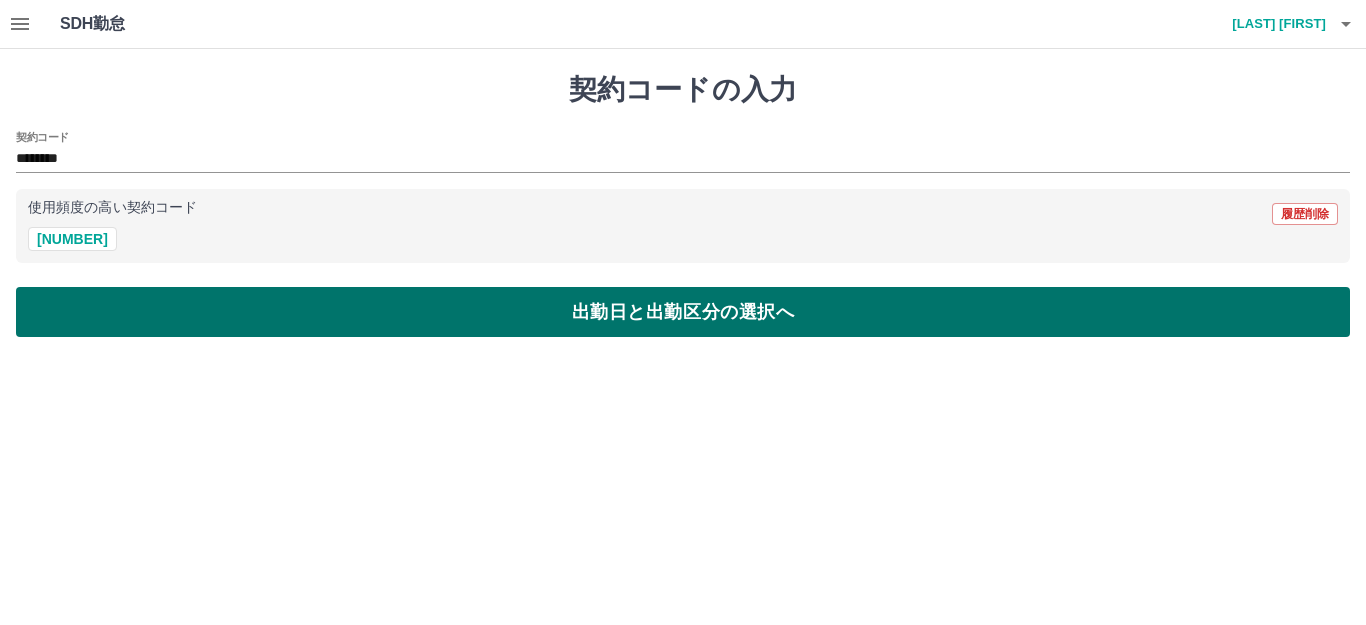 click on "出勤日と出勤区分の選択へ" at bounding box center (683, 312) 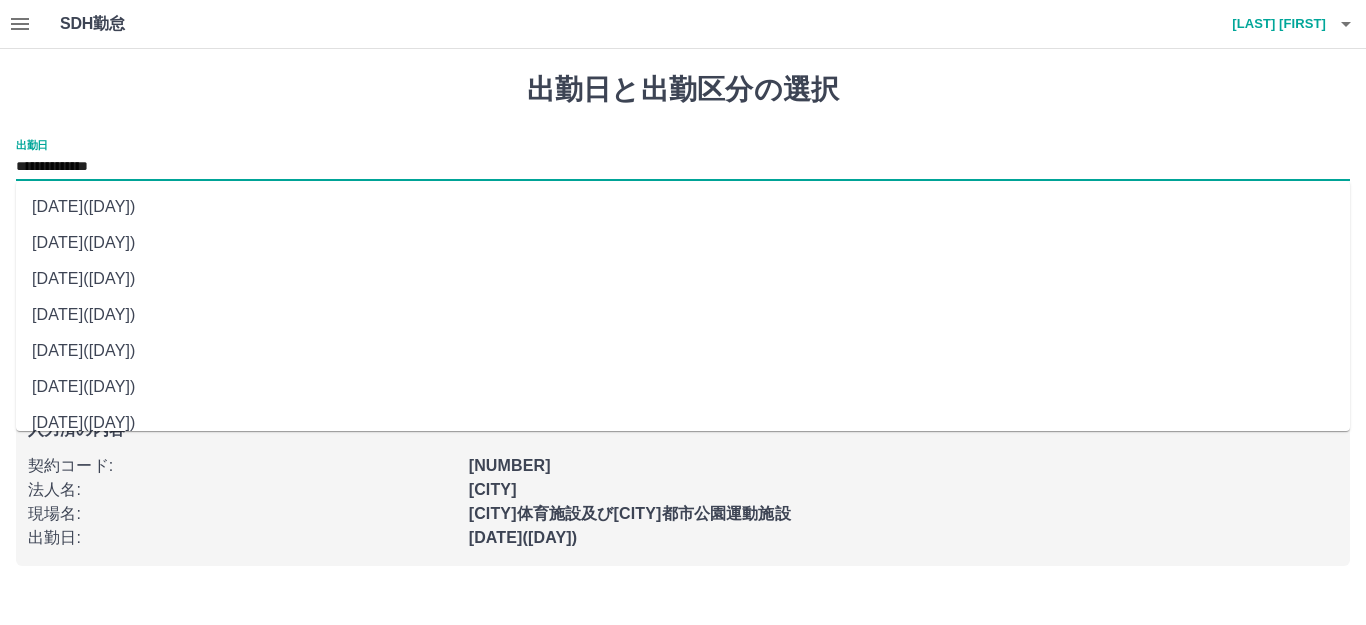 click on "**********" at bounding box center (683, 167) 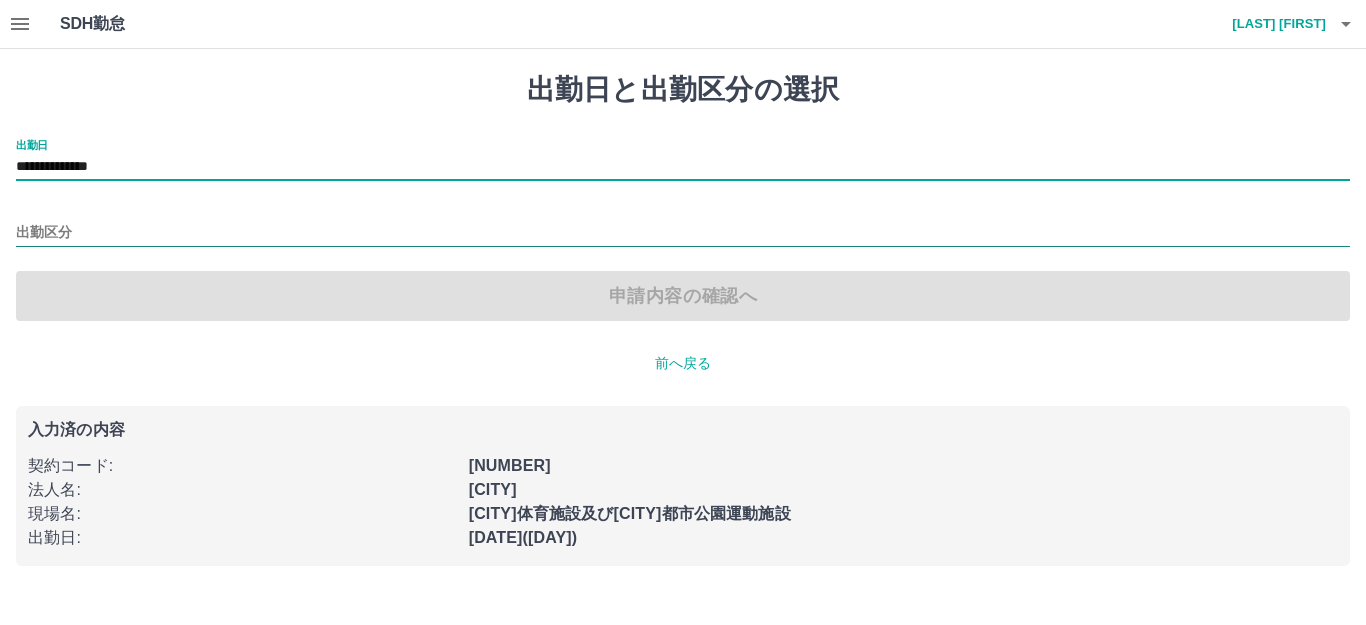 click on "出勤区分" at bounding box center (683, 233) 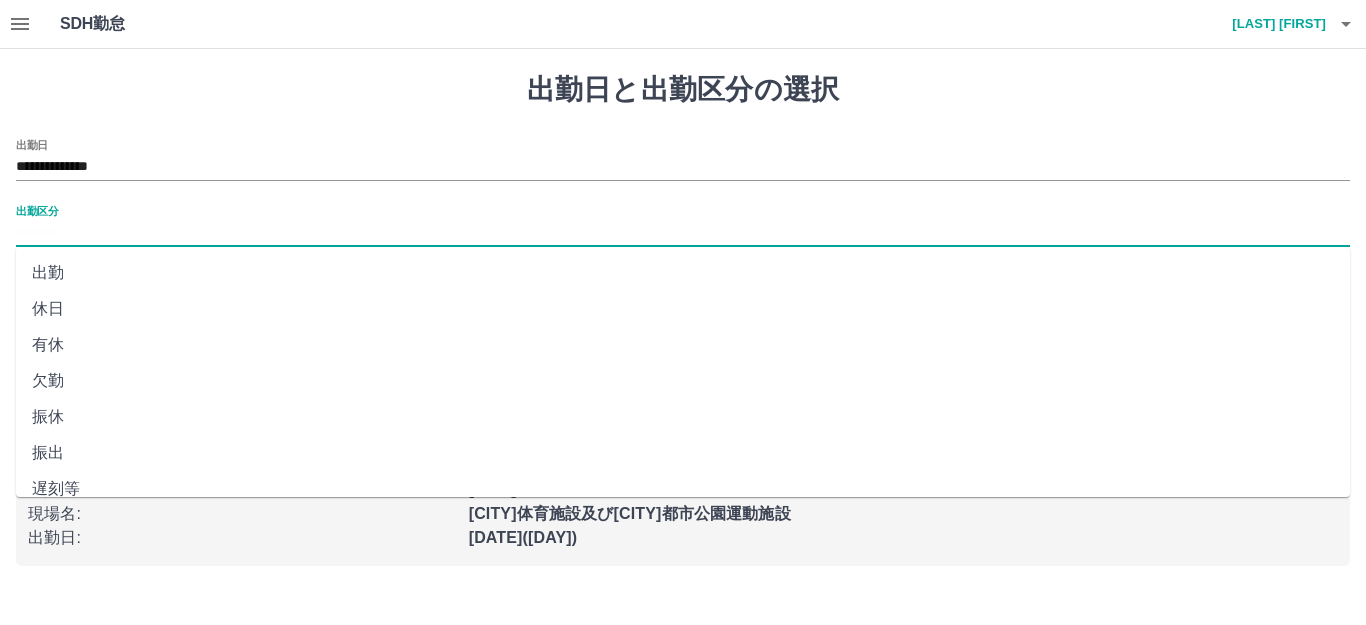 click on "休日" at bounding box center [683, 309] 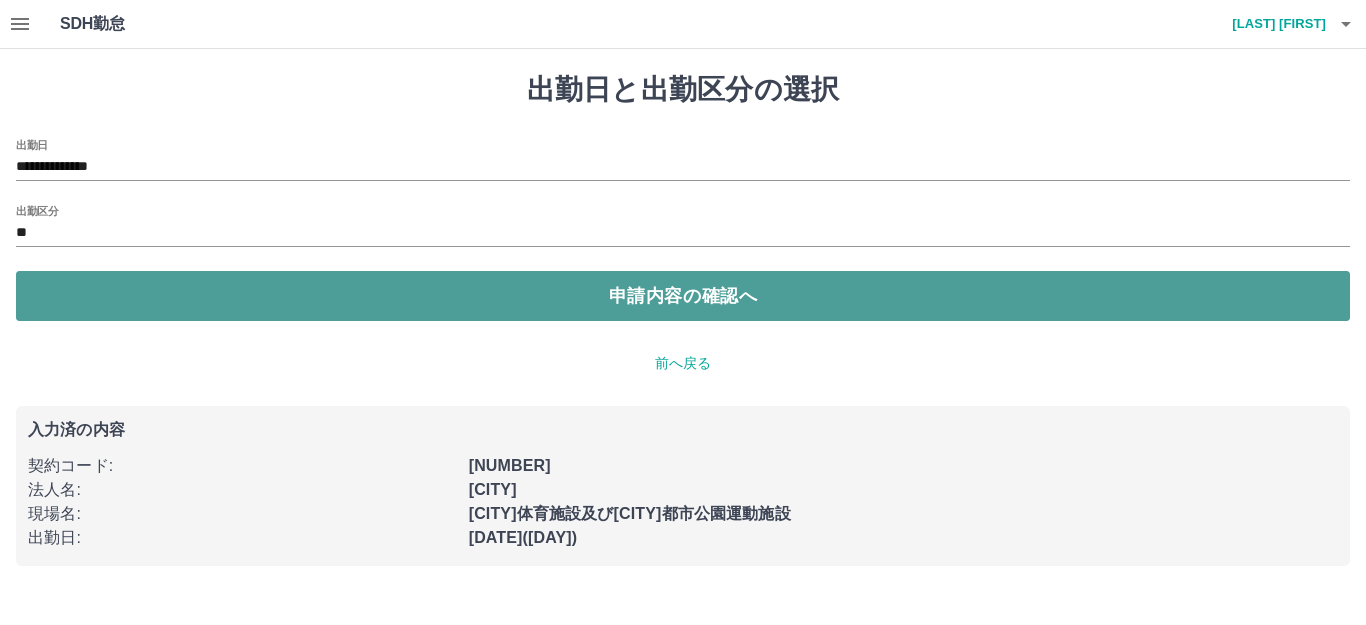 click on "申請内容の確認へ" at bounding box center [683, 296] 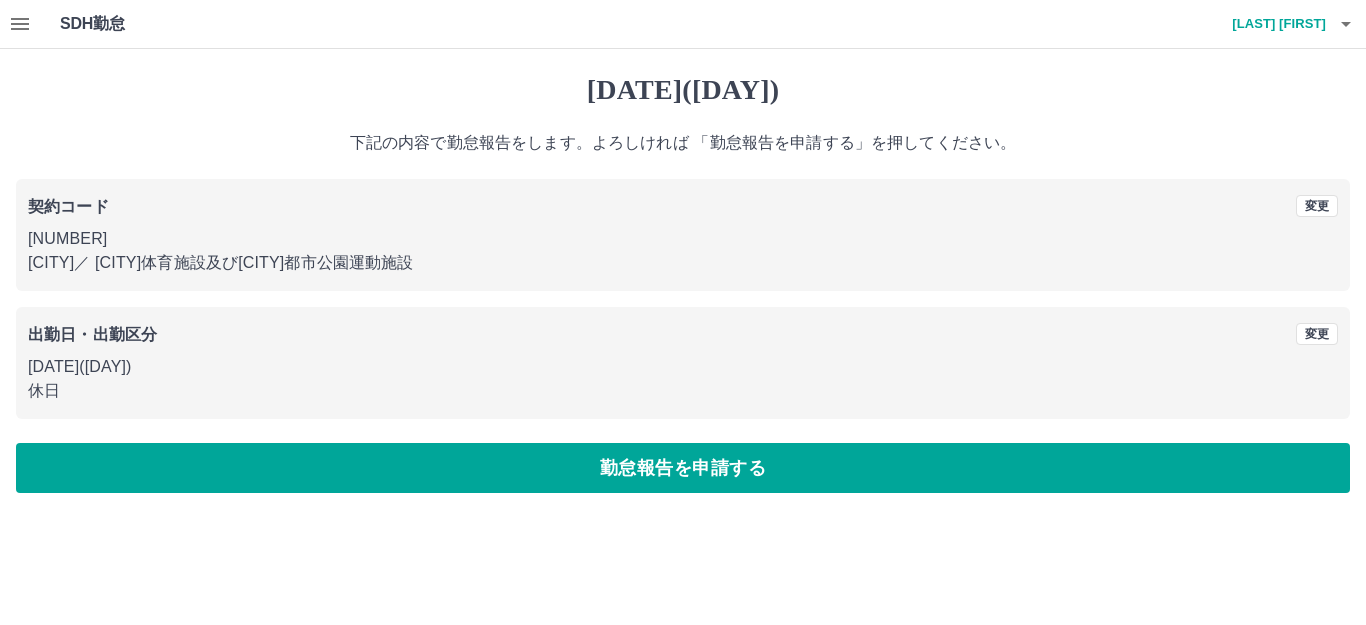 click on "勤怠報告を申請する" at bounding box center [683, 468] 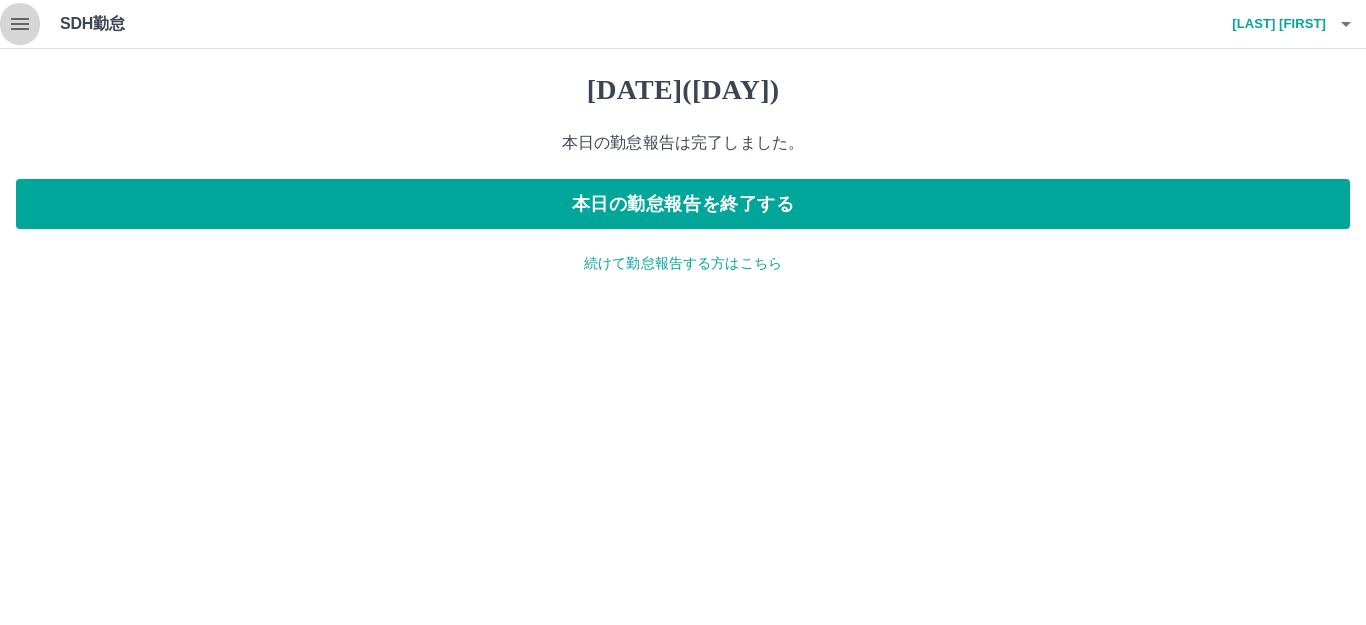 click at bounding box center (20, 24) 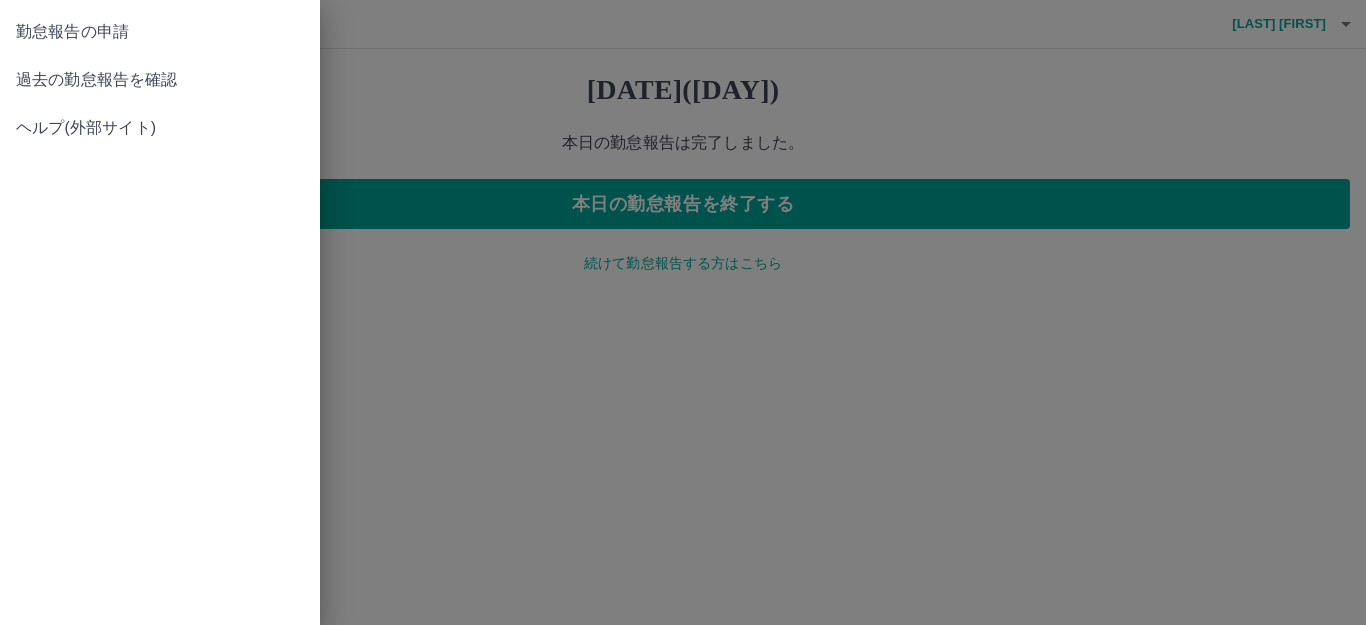 click on "過去の勤怠報告を確認" at bounding box center (160, 32) 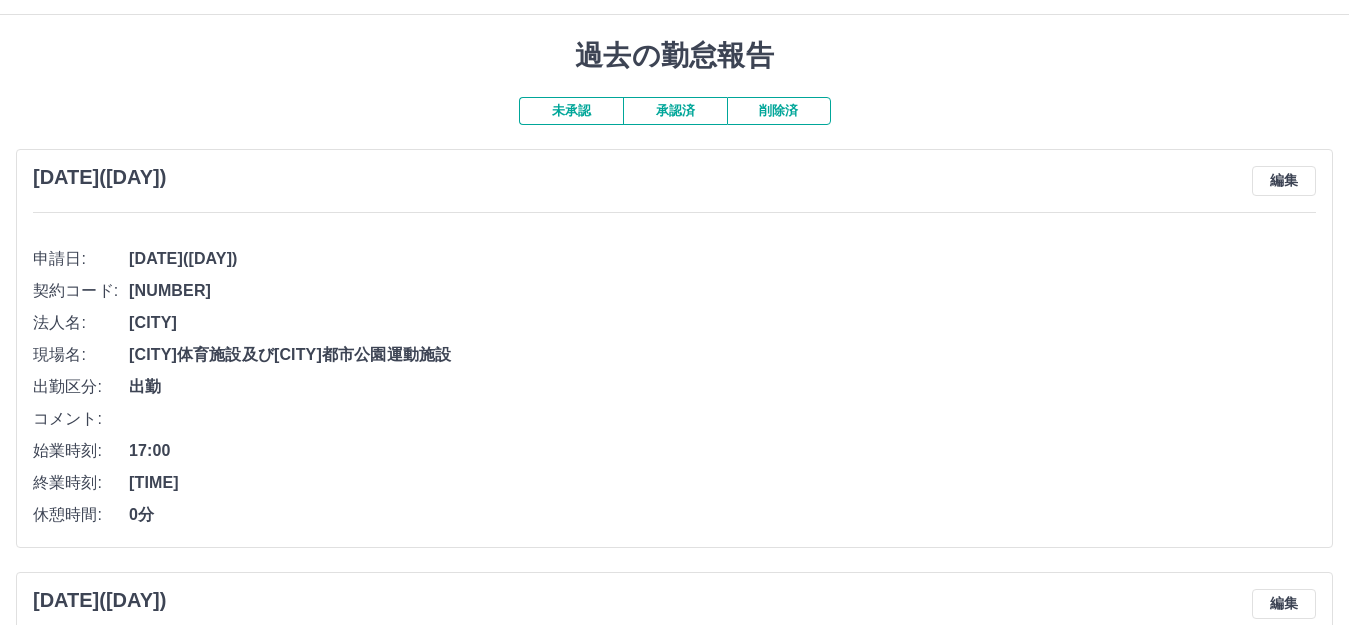 scroll, scrollTop: 0, scrollLeft: 0, axis: both 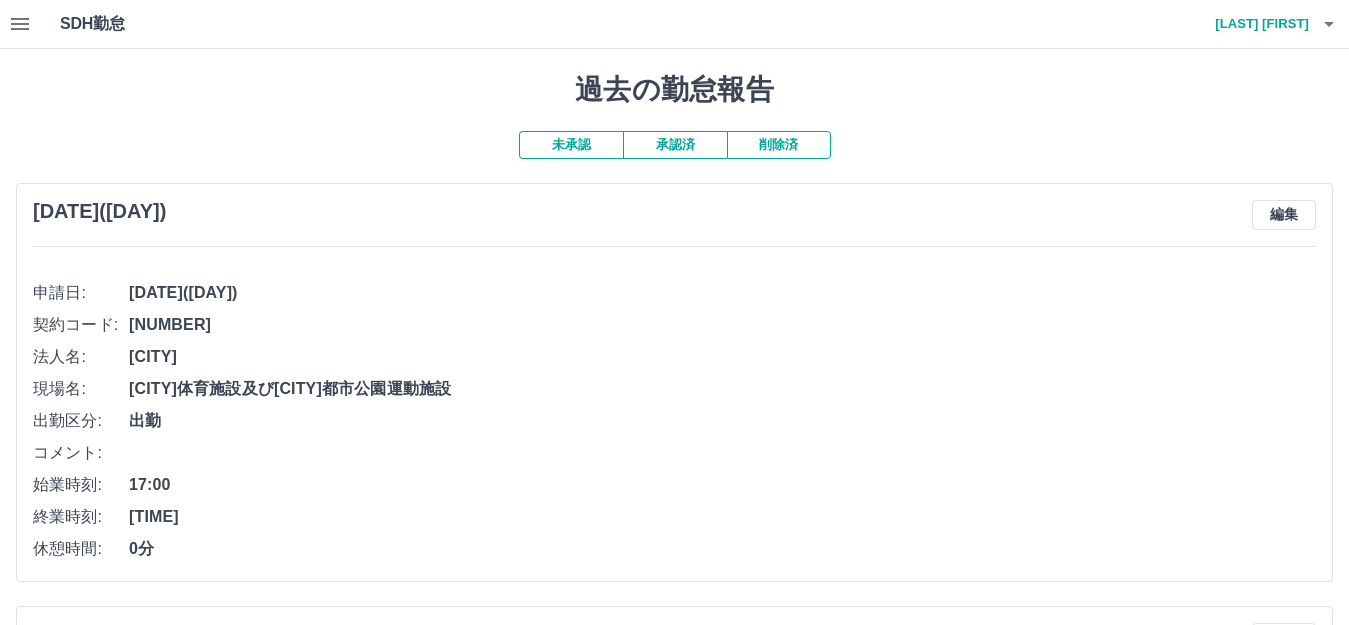 click on "承認済" at bounding box center [675, 145] 